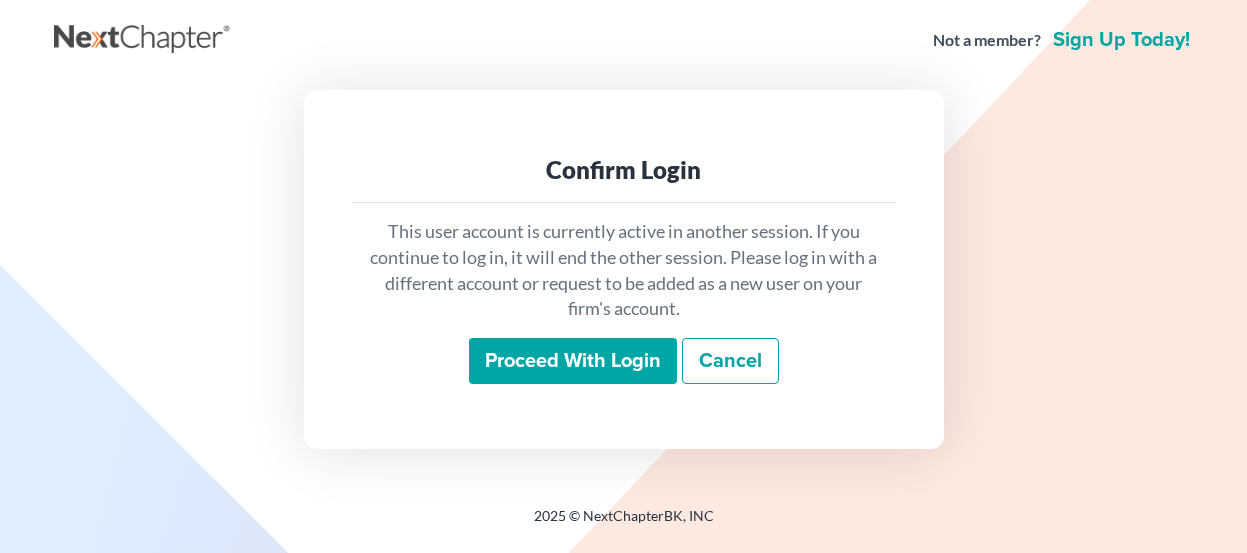 scroll, scrollTop: 0, scrollLeft: 0, axis: both 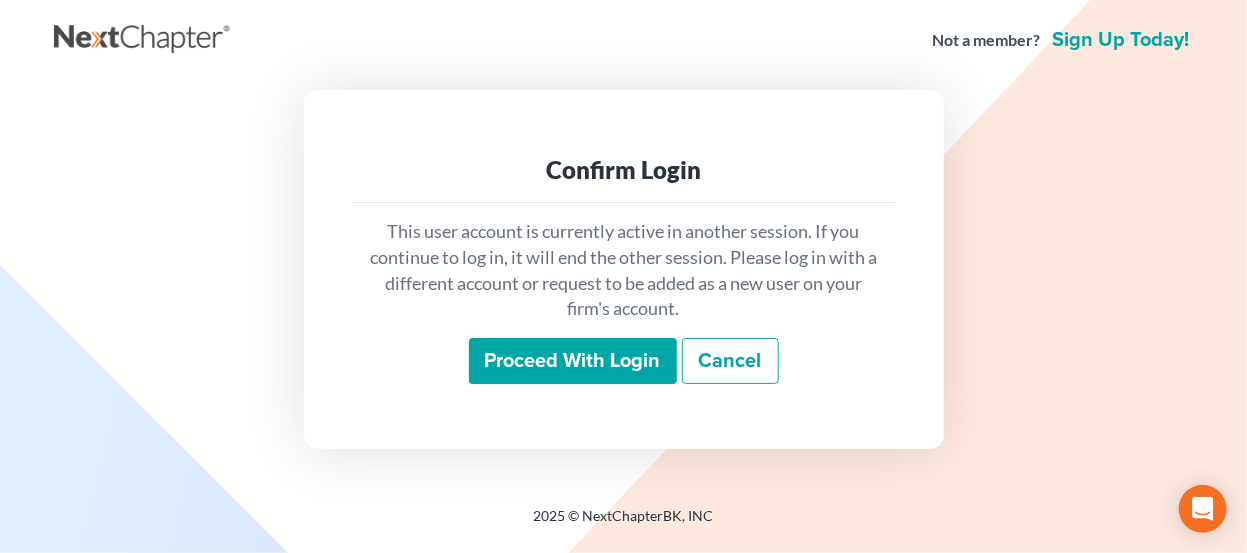 click on "Proceed with login" at bounding box center [573, 361] 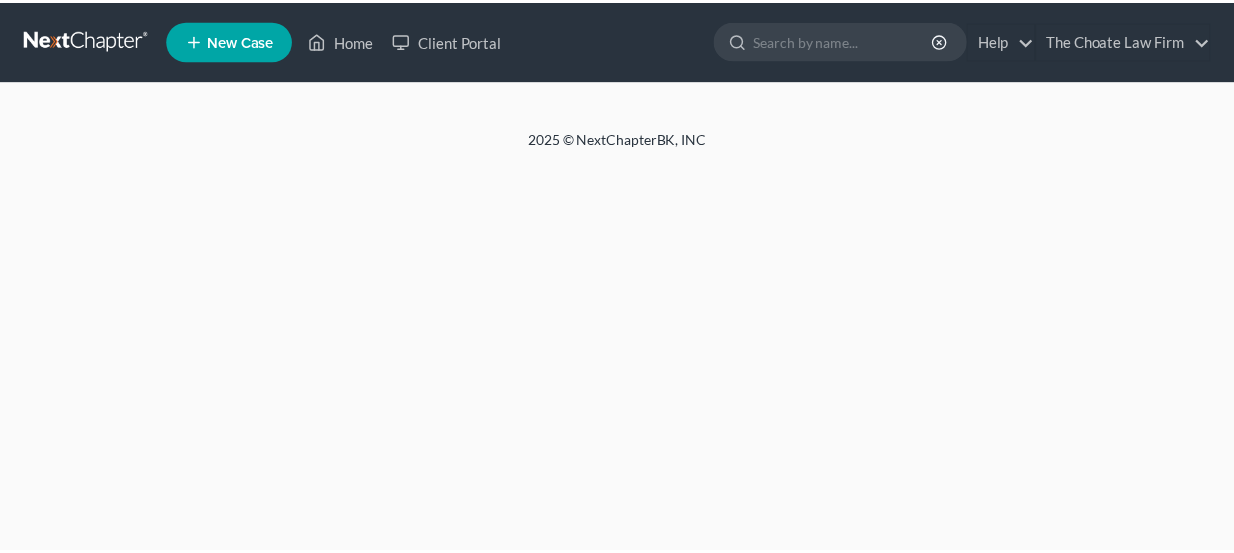 scroll, scrollTop: 0, scrollLeft: 0, axis: both 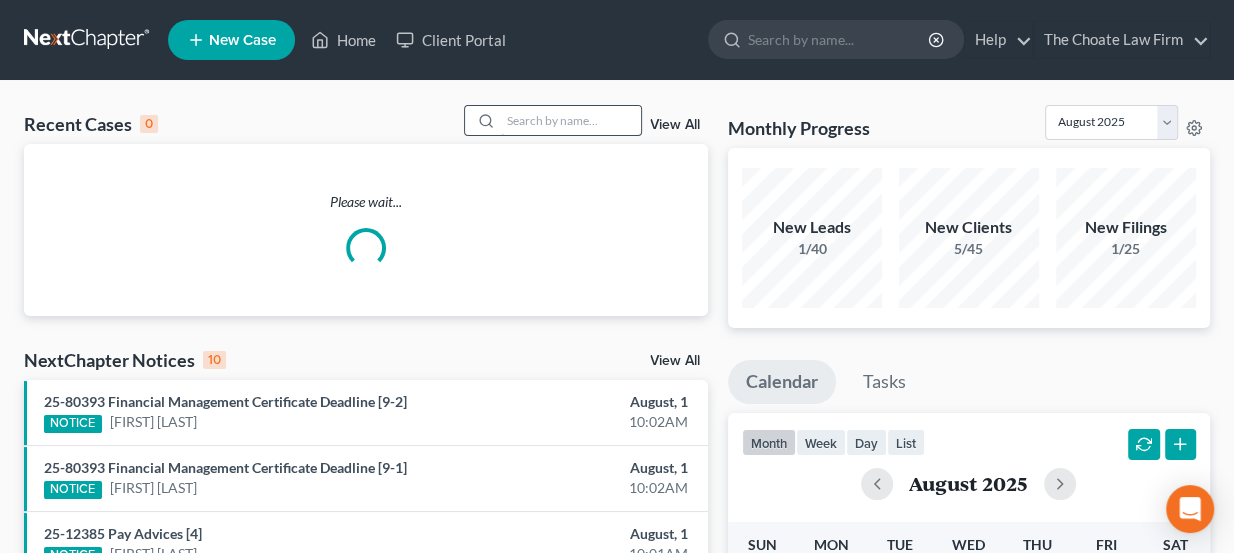 click at bounding box center (571, 120) 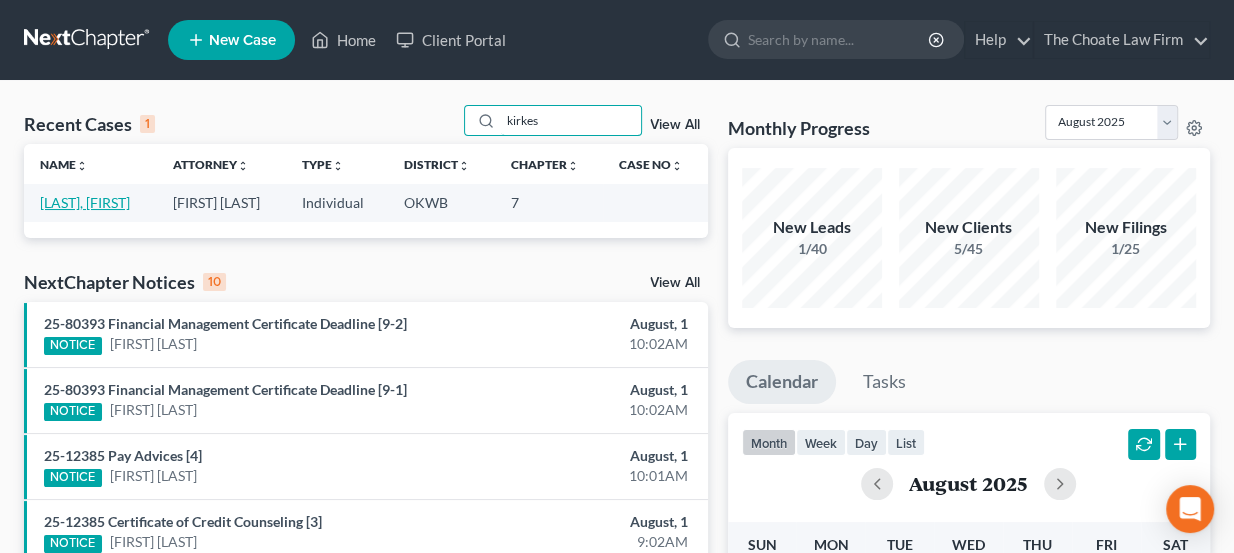 type on "kirkes" 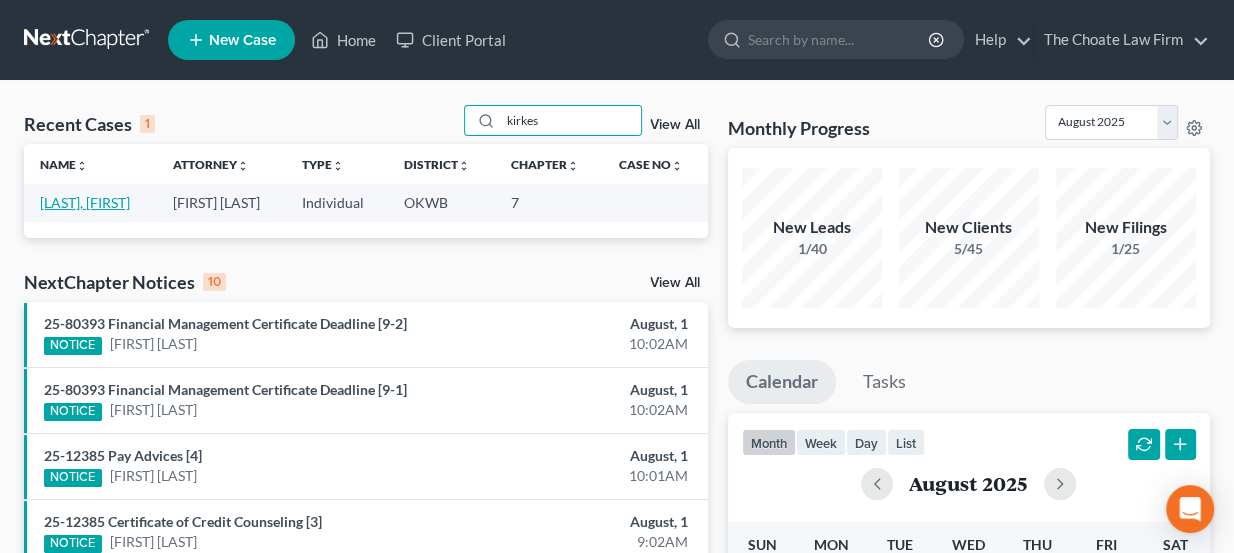 click on "[LAST], [FIRST]" at bounding box center [85, 202] 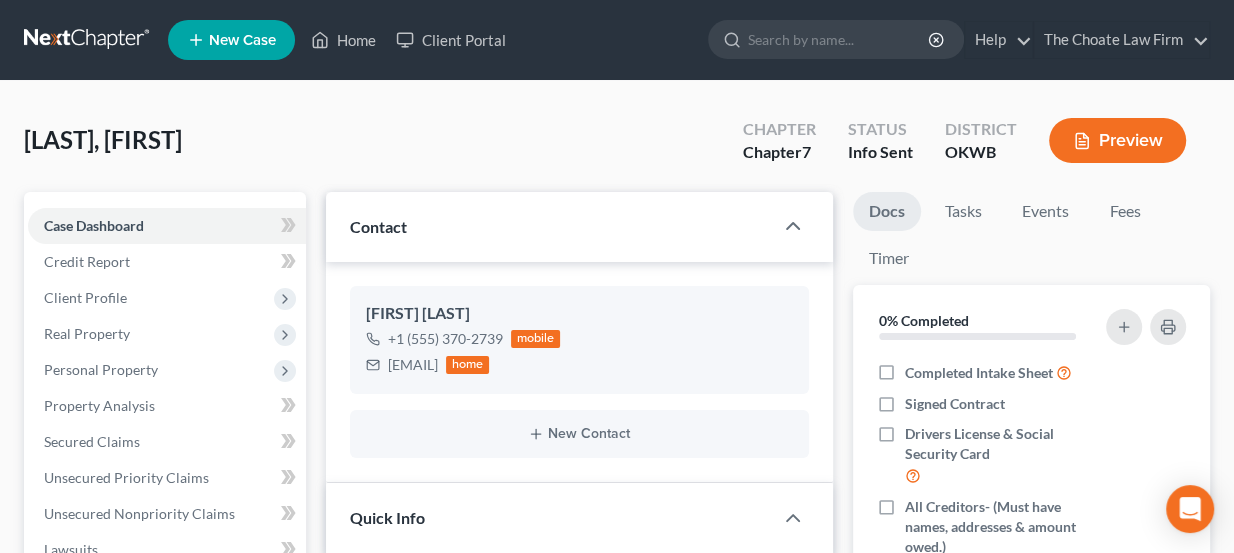 scroll, scrollTop: 308, scrollLeft: 0, axis: vertical 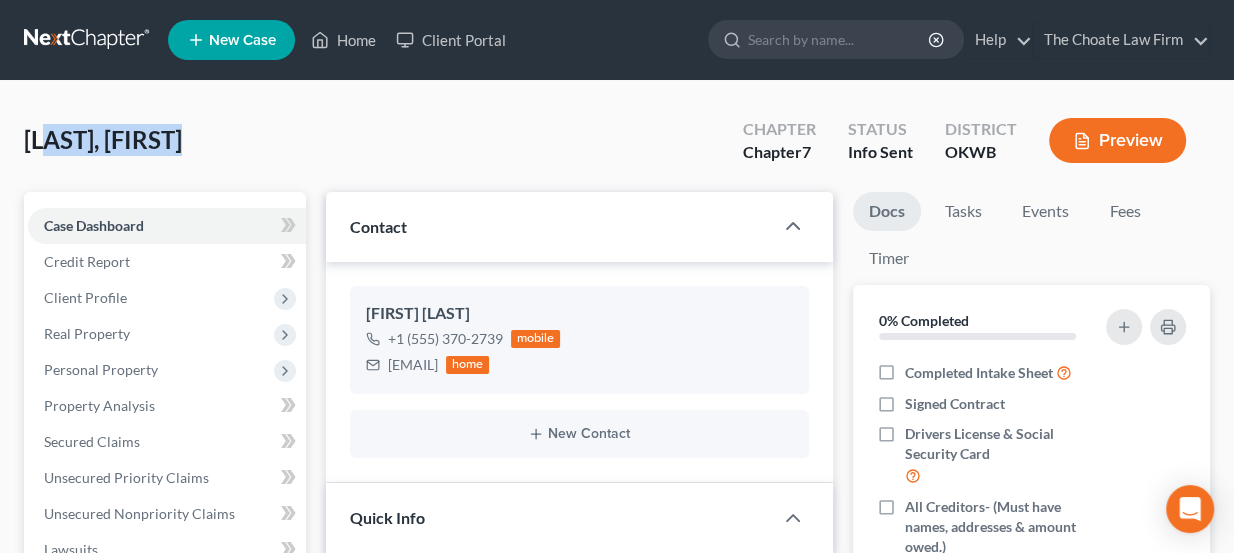 drag, startPoint x: 200, startPoint y: 142, endPoint x: 49, endPoint y: 133, distance: 151.26797 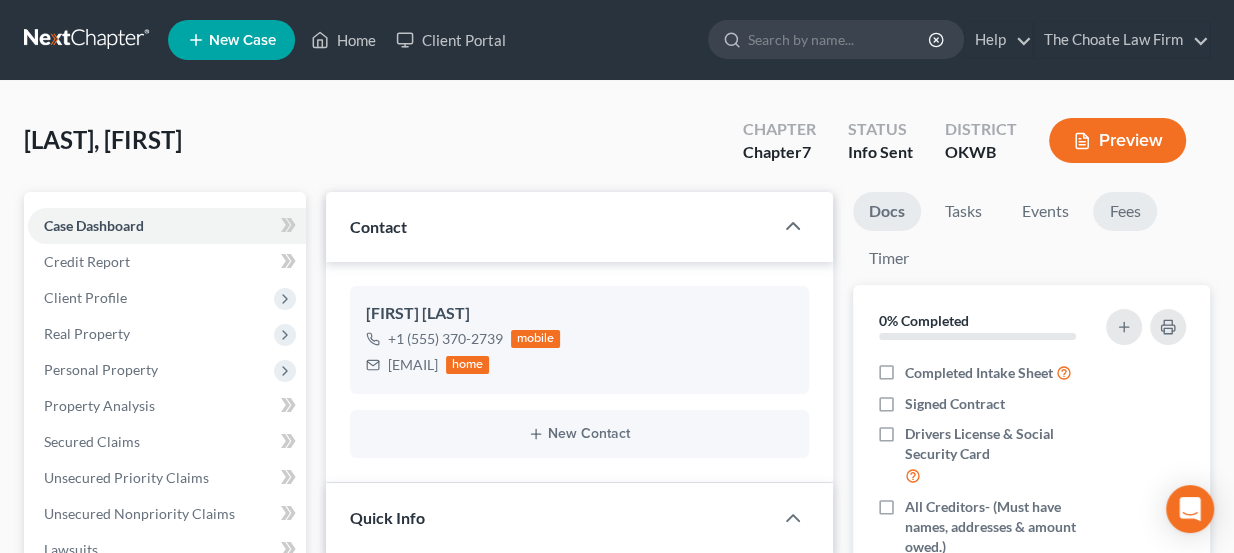 click on "Fees" at bounding box center [1125, 211] 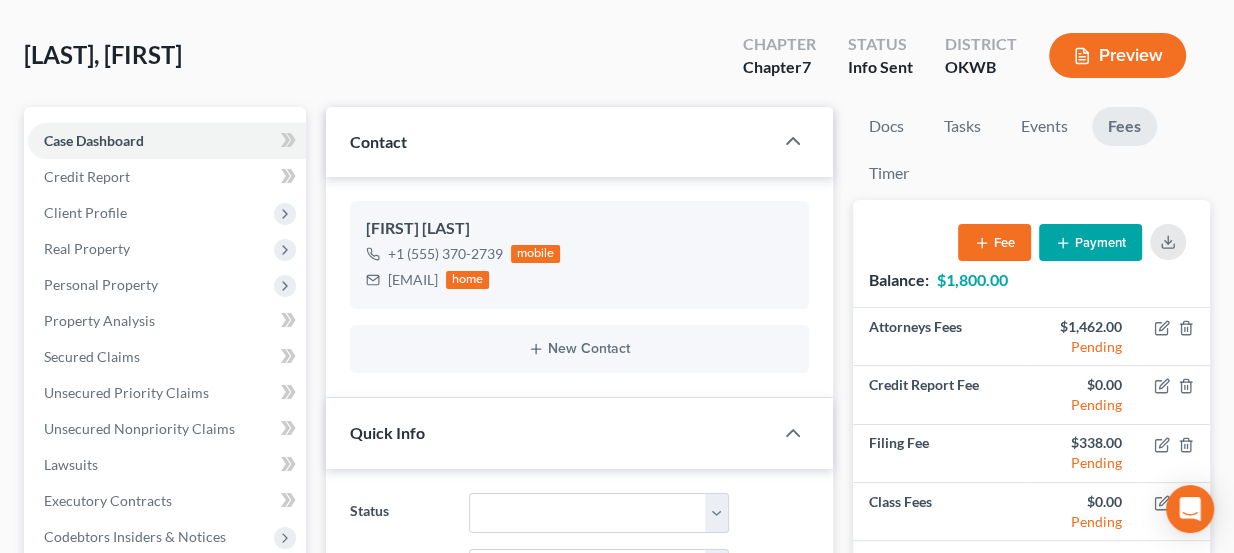 scroll, scrollTop: 90, scrollLeft: 0, axis: vertical 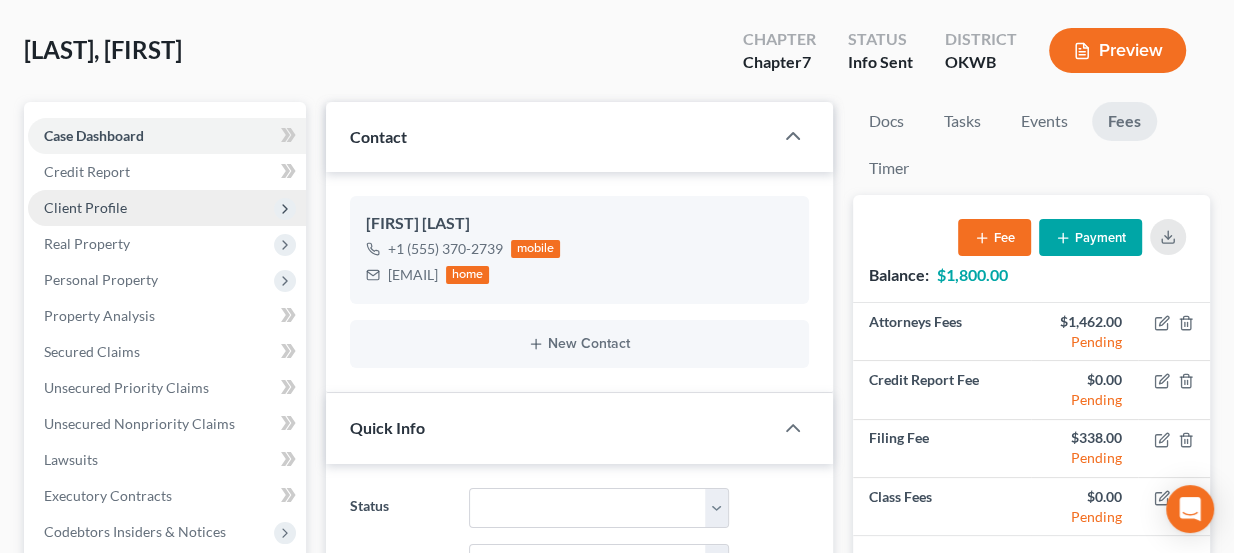 click on "Client Profile" at bounding box center [167, 208] 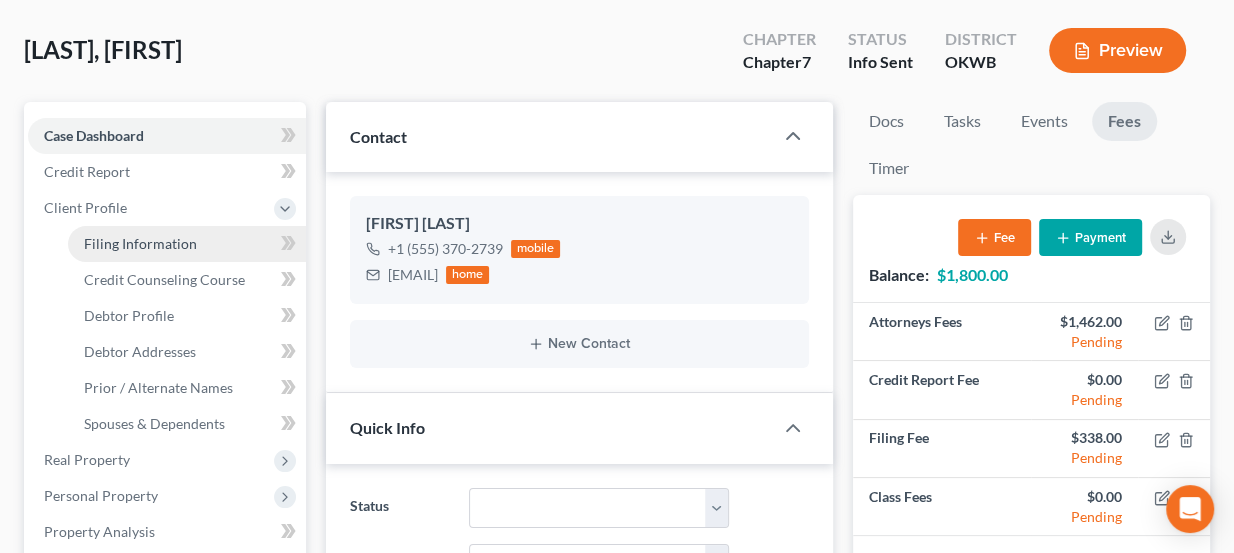 click on "Filing Information" at bounding box center (140, 243) 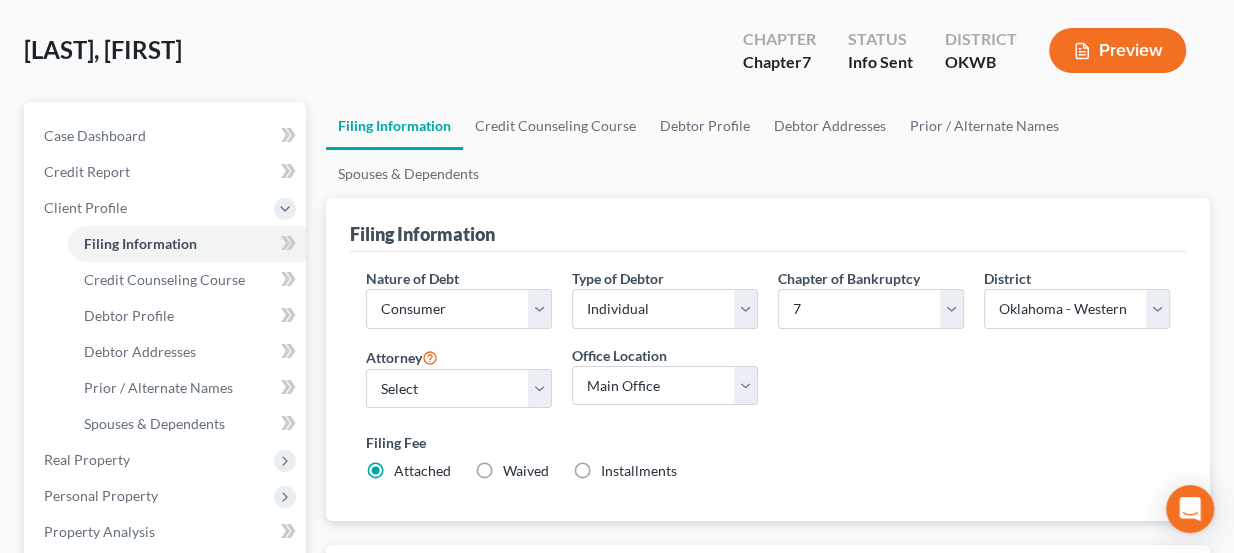 scroll, scrollTop: 0, scrollLeft: 0, axis: both 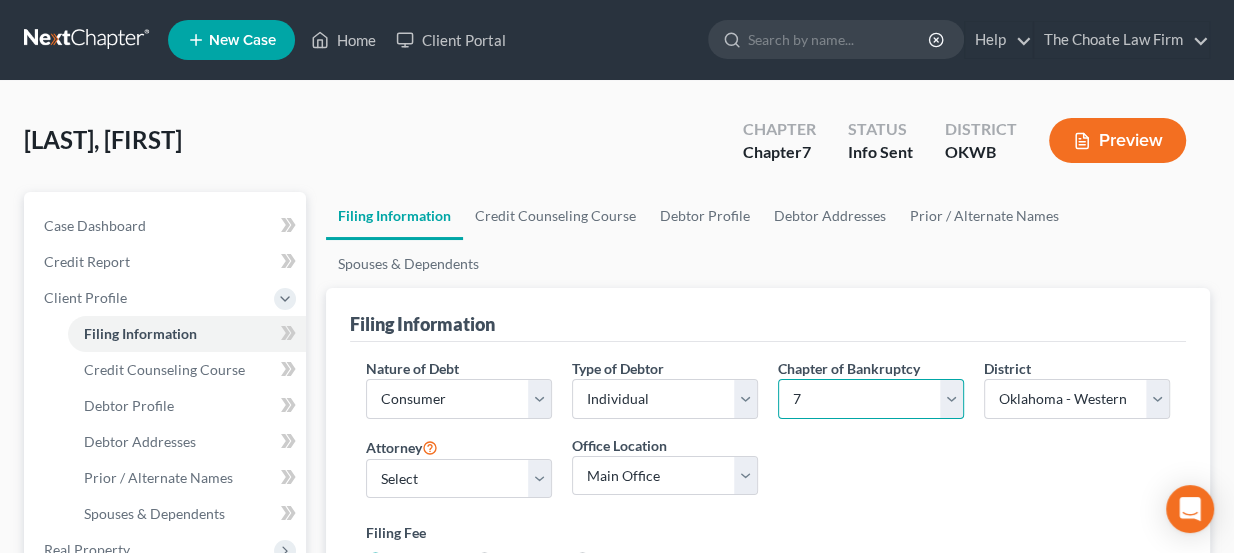 click on "Select 7 11 12 13" at bounding box center [871, 399] 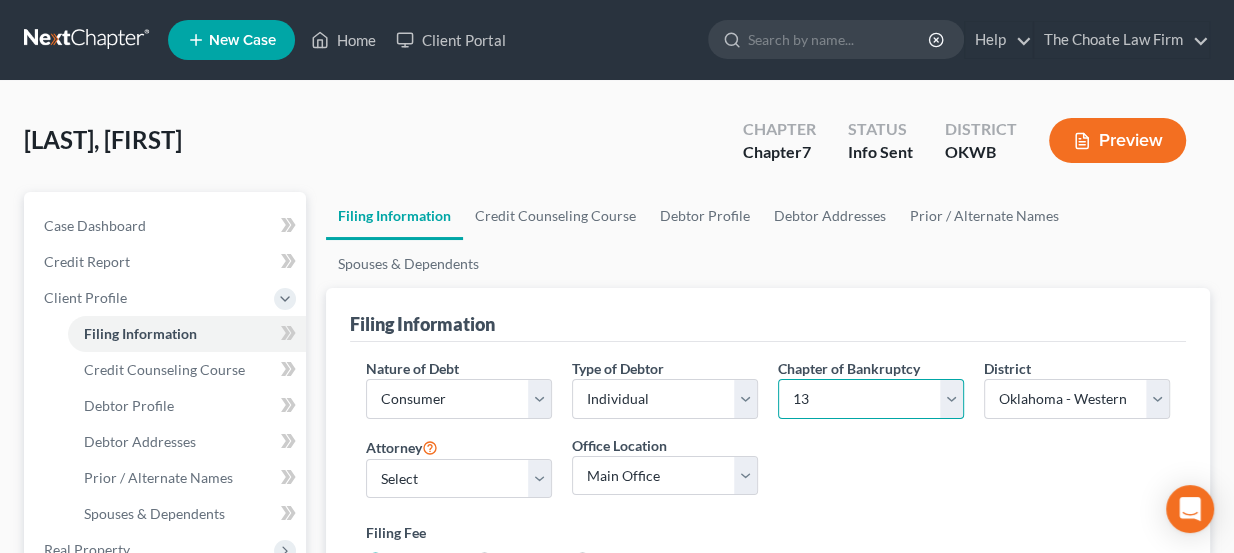 click on "Select 7 11 12 13" at bounding box center (871, 399) 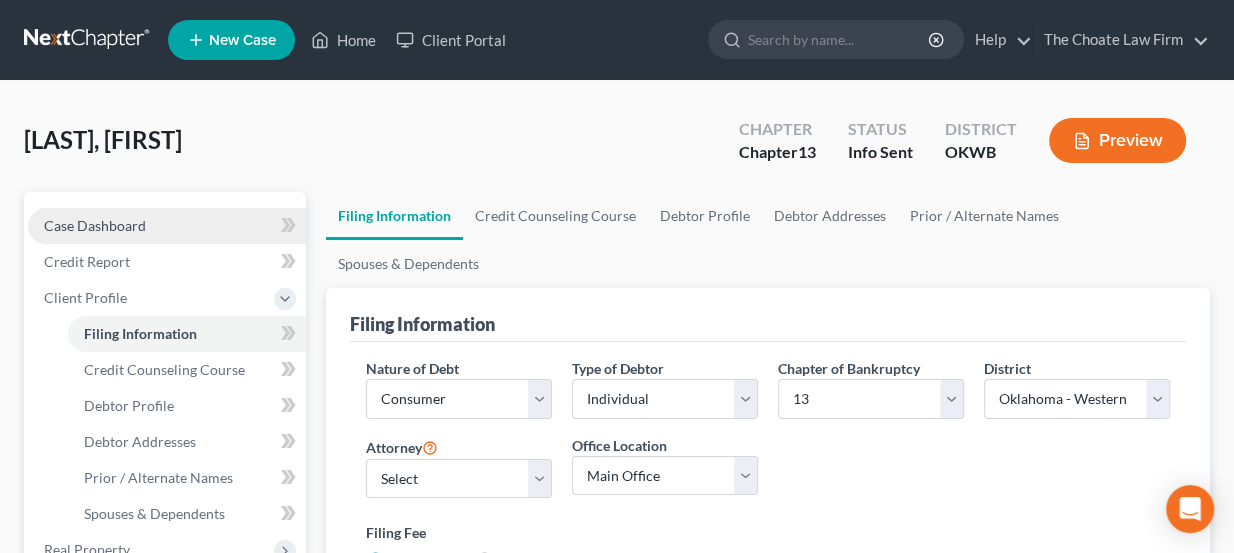 click on "Case Dashboard" at bounding box center (167, 226) 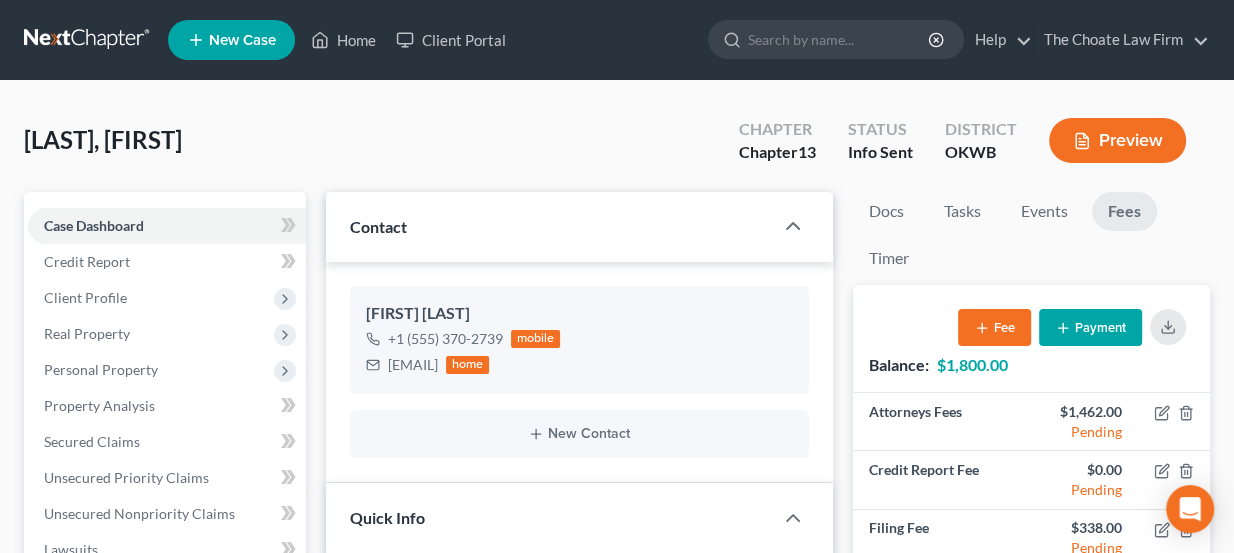 scroll, scrollTop: 731, scrollLeft: 0, axis: vertical 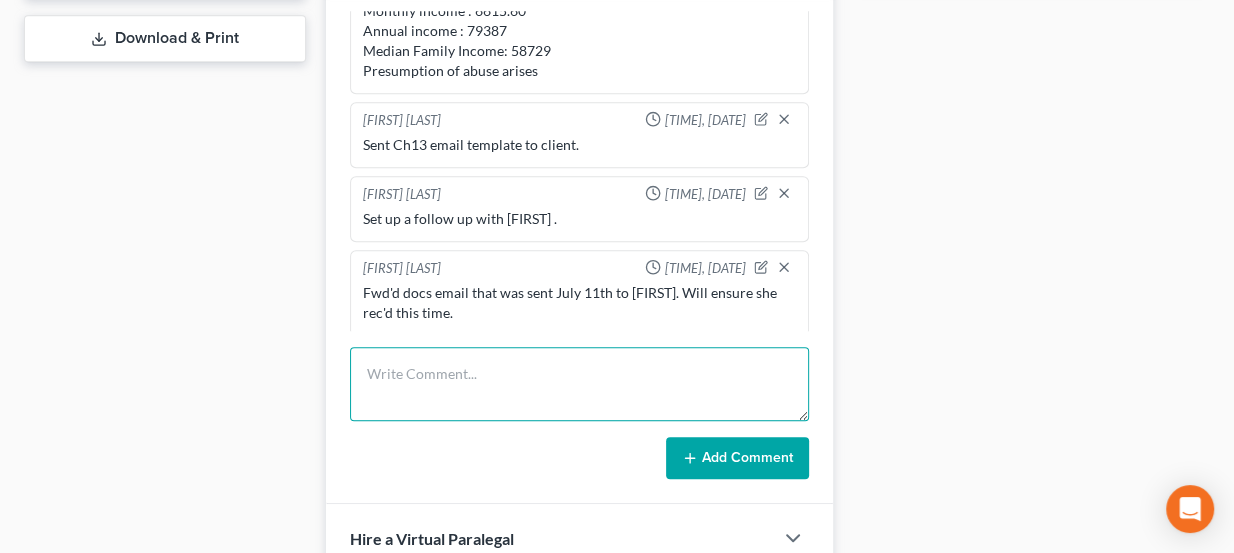 click at bounding box center [580, 384] 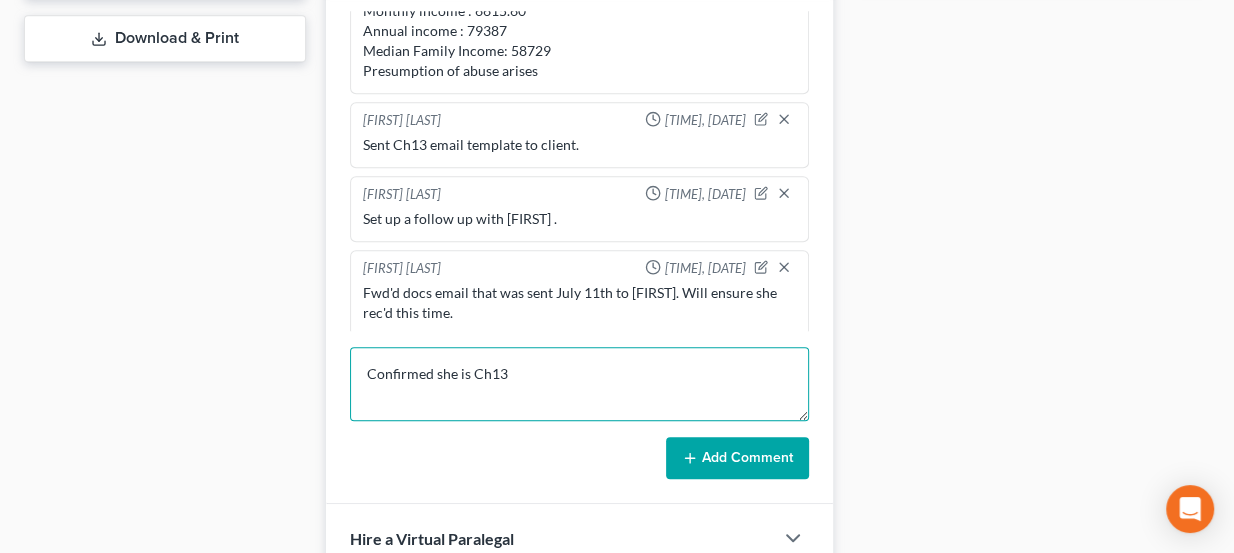 click on "Confirmed she is Ch13" at bounding box center [580, 384] 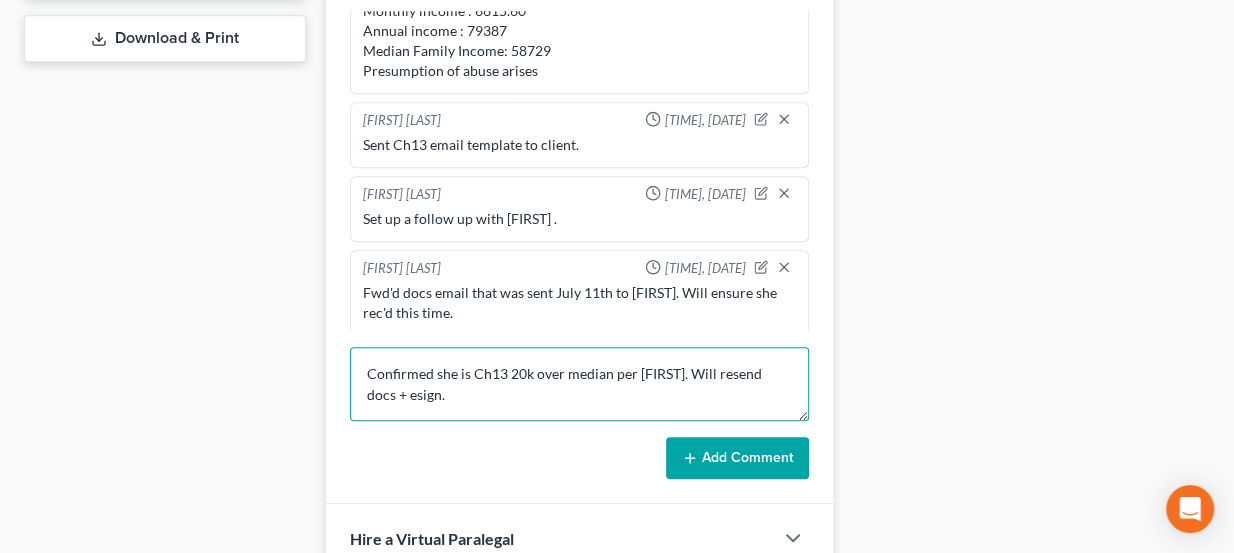 type on "Confirmed she is Ch13 20k over median per Kristin. Will resend docs + esign." 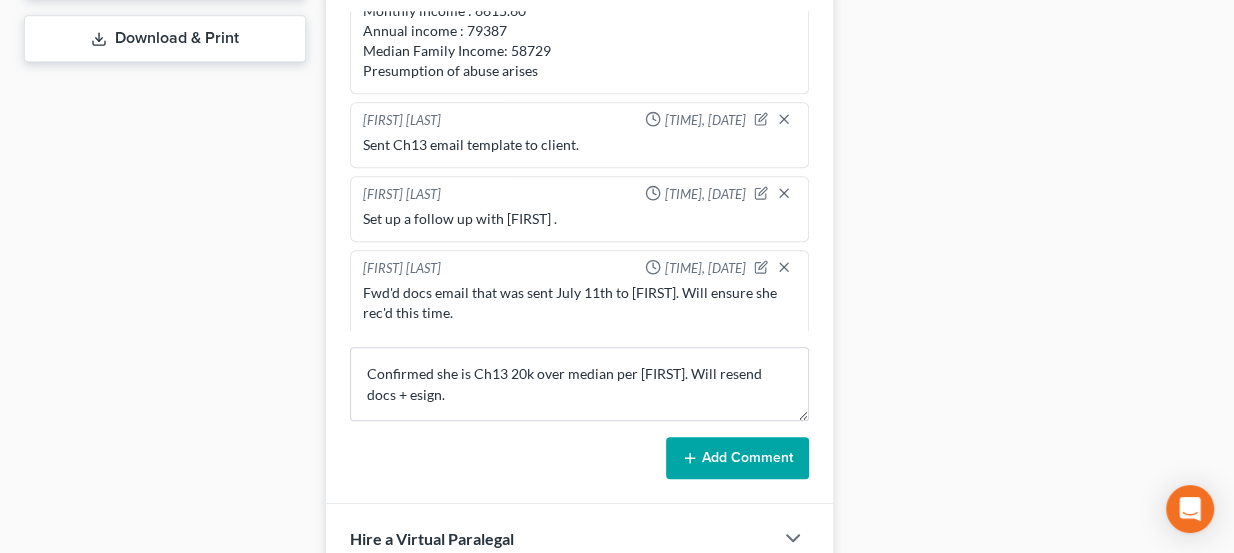 drag, startPoint x: 691, startPoint y: 420, endPoint x: 692, endPoint y: 438, distance: 18.027756 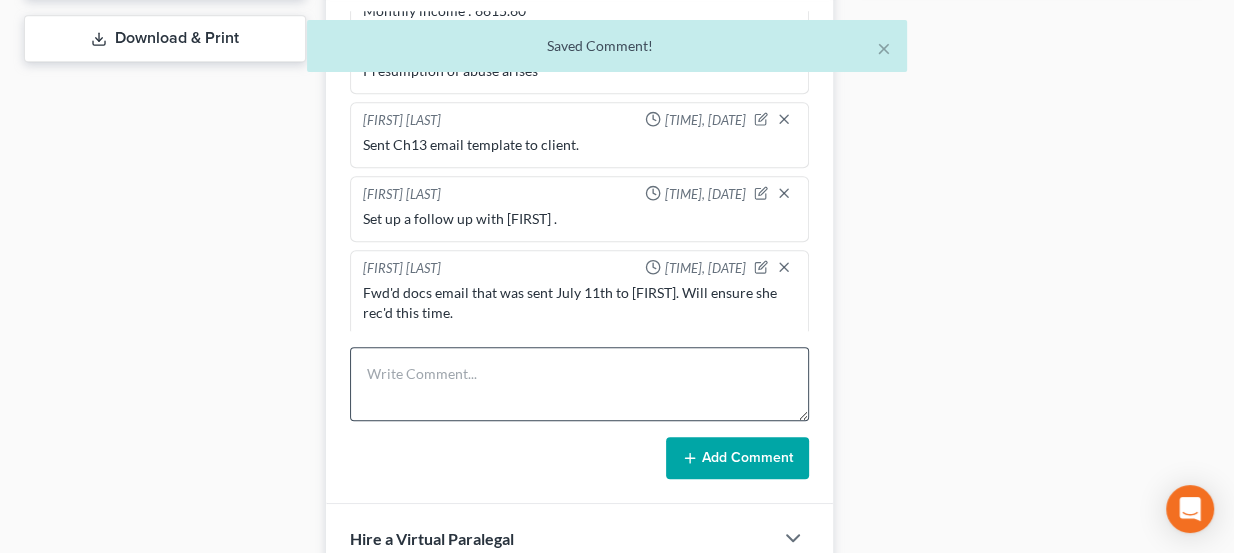 scroll, scrollTop: 401, scrollLeft: 0, axis: vertical 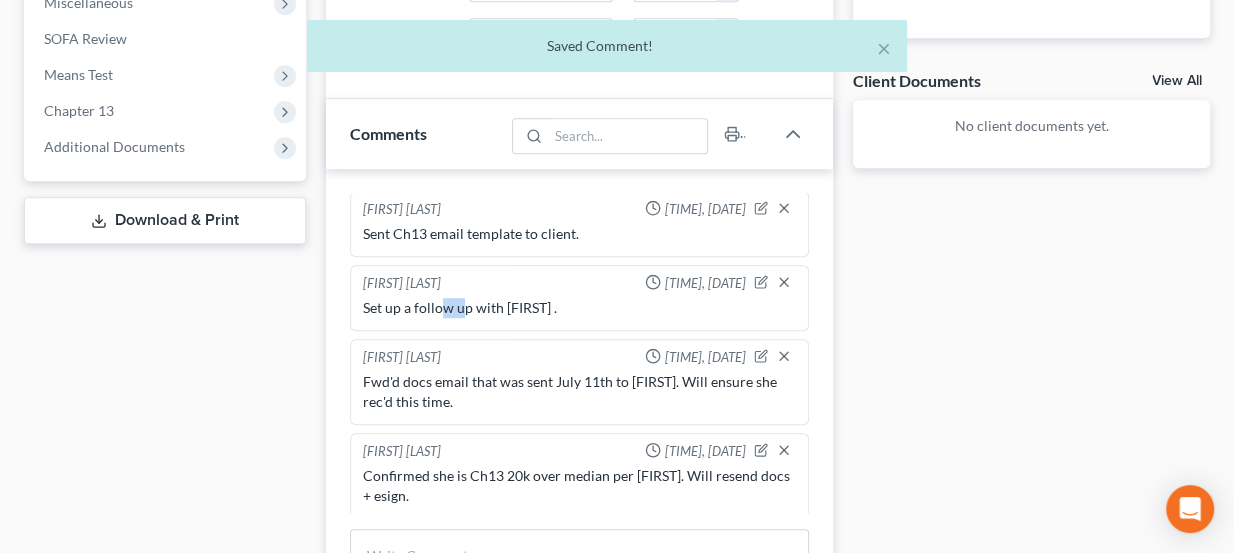 drag, startPoint x: 437, startPoint y: 301, endPoint x: 463, endPoint y: 300, distance: 26.019224 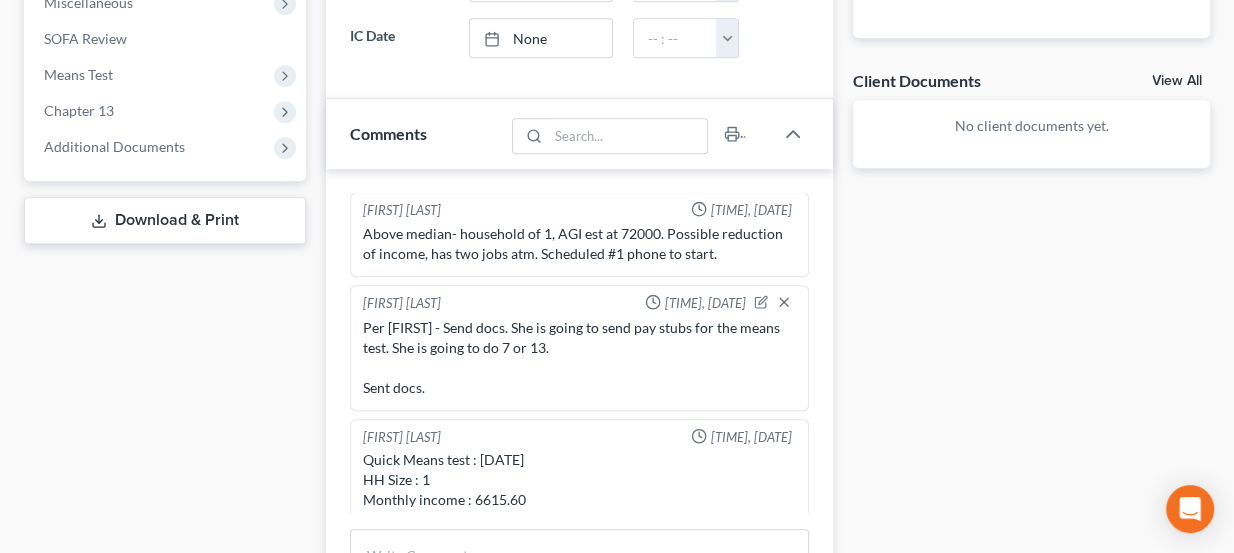 scroll, scrollTop: 0, scrollLeft: 0, axis: both 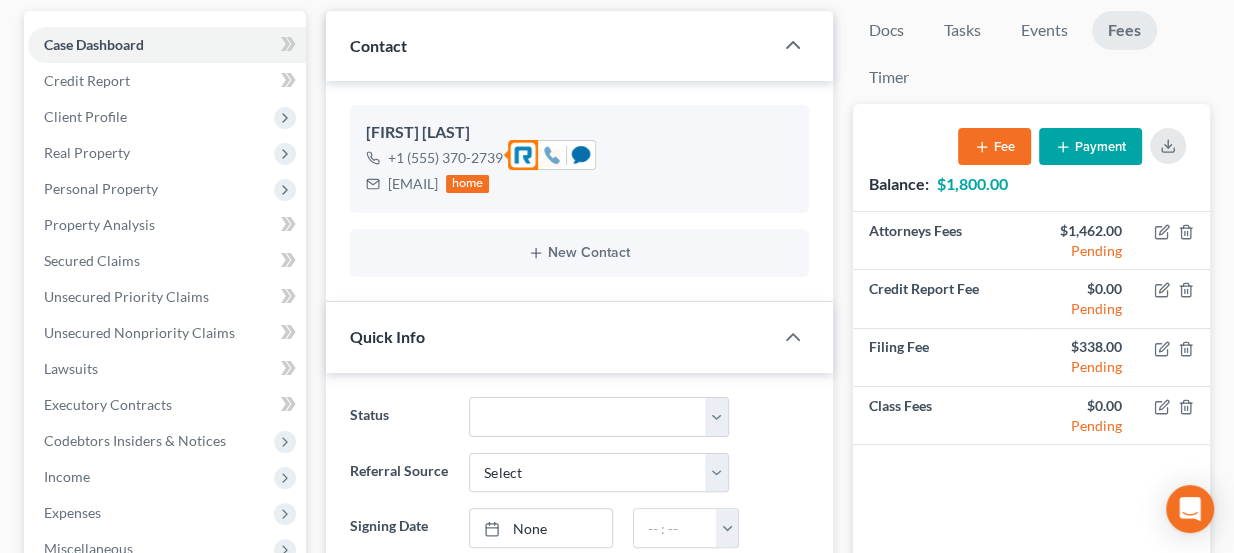 click 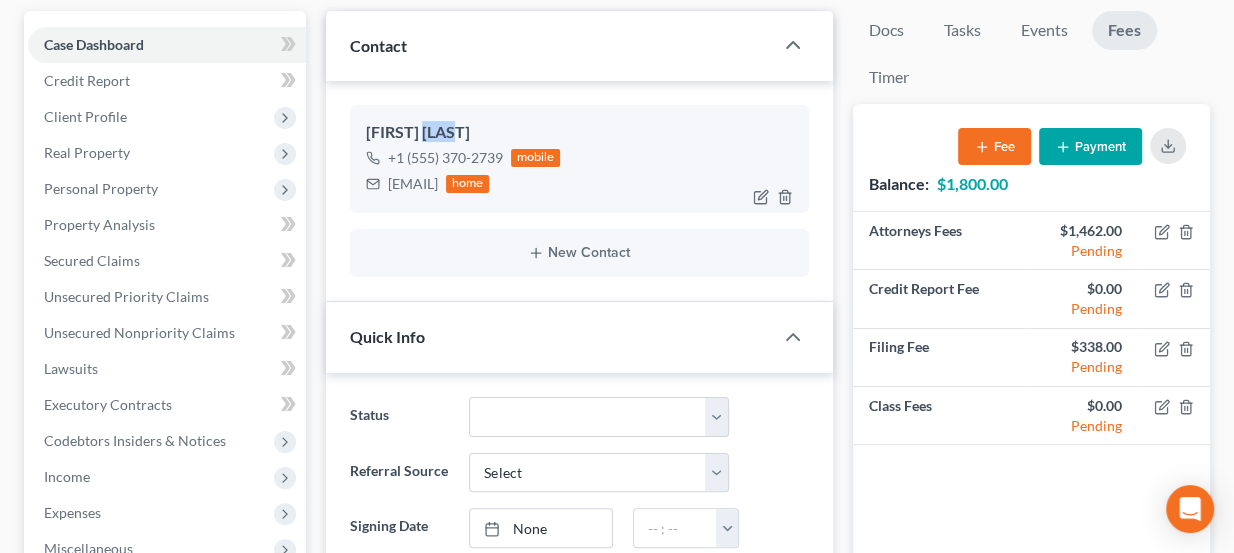 drag, startPoint x: 429, startPoint y: 126, endPoint x: 465, endPoint y: 127, distance: 36.013885 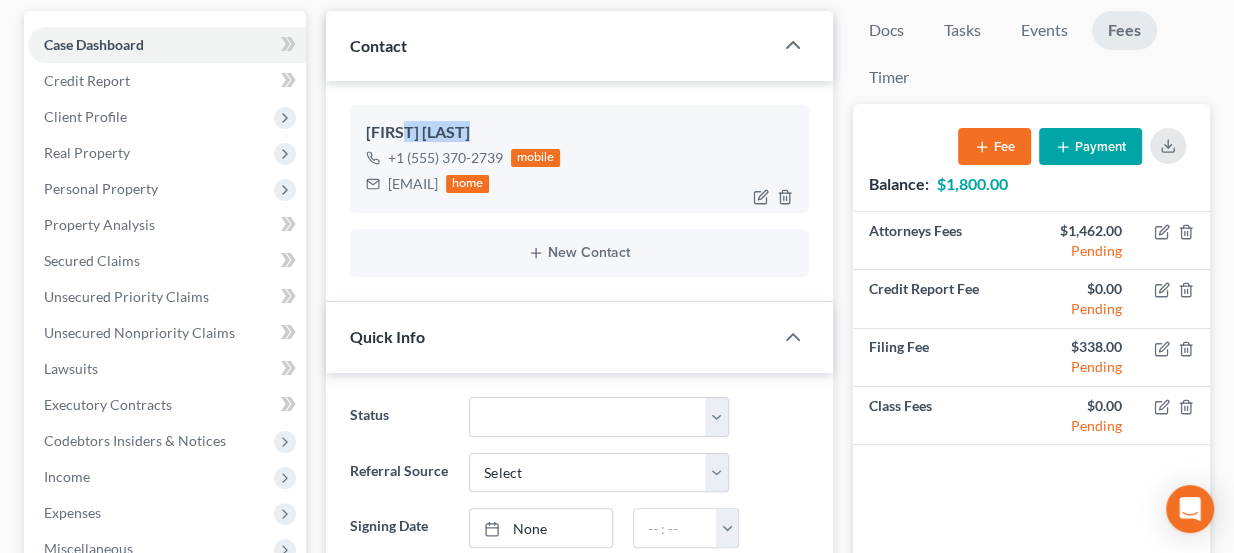 drag, startPoint x: 462, startPoint y: 127, endPoint x: 410, endPoint y: 124, distance: 52.086468 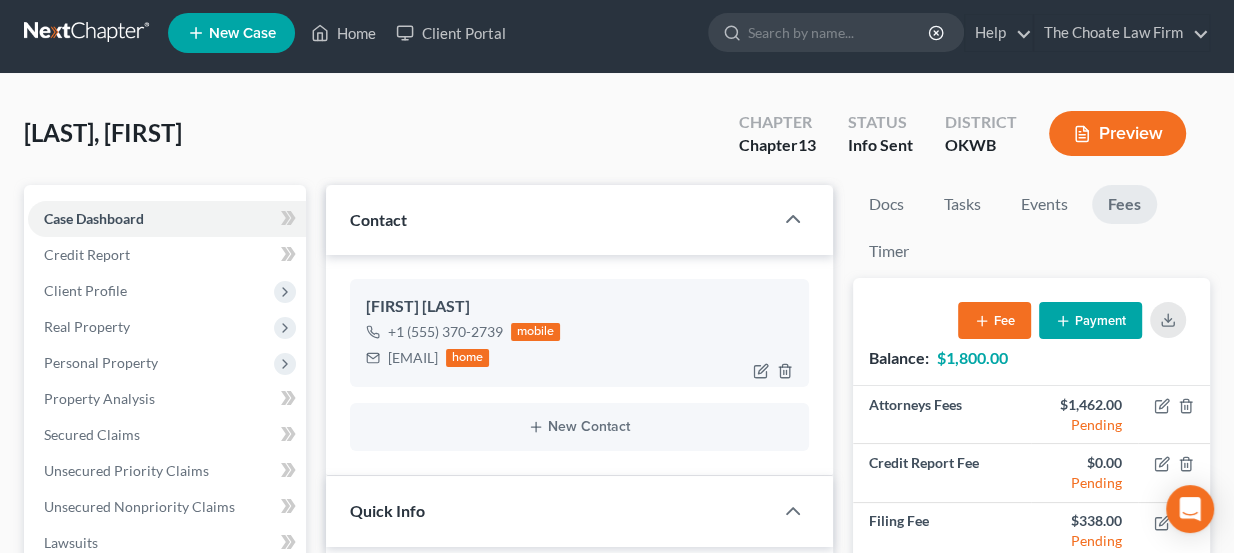 scroll, scrollTop: 0, scrollLeft: 0, axis: both 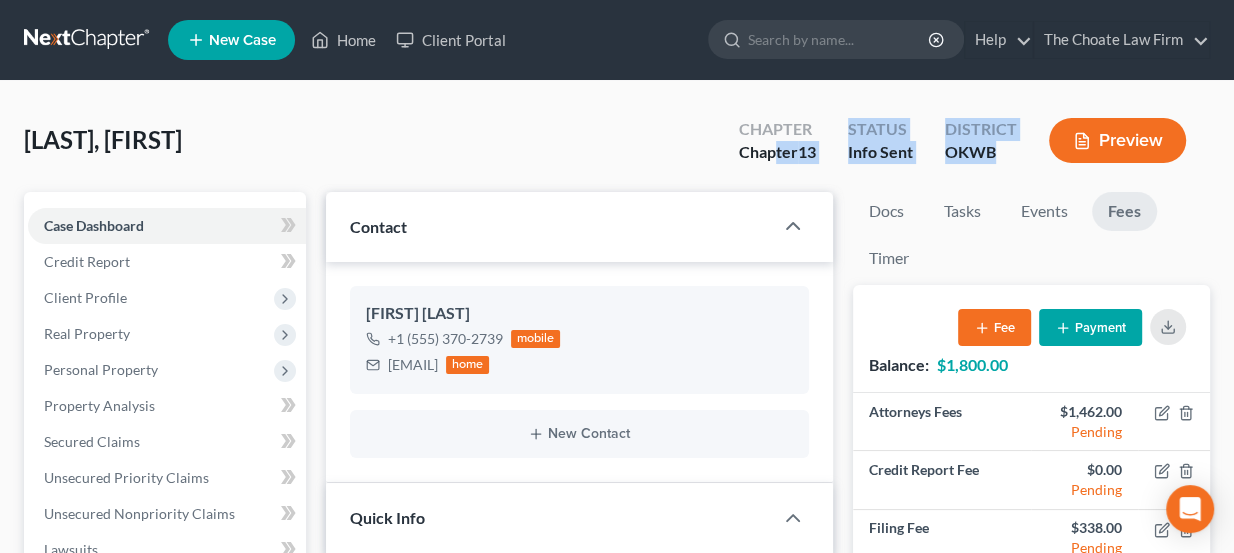 drag, startPoint x: 1000, startPoint y: 161, endPoint x: 772, endPoint y: 160, distance: 228.0022 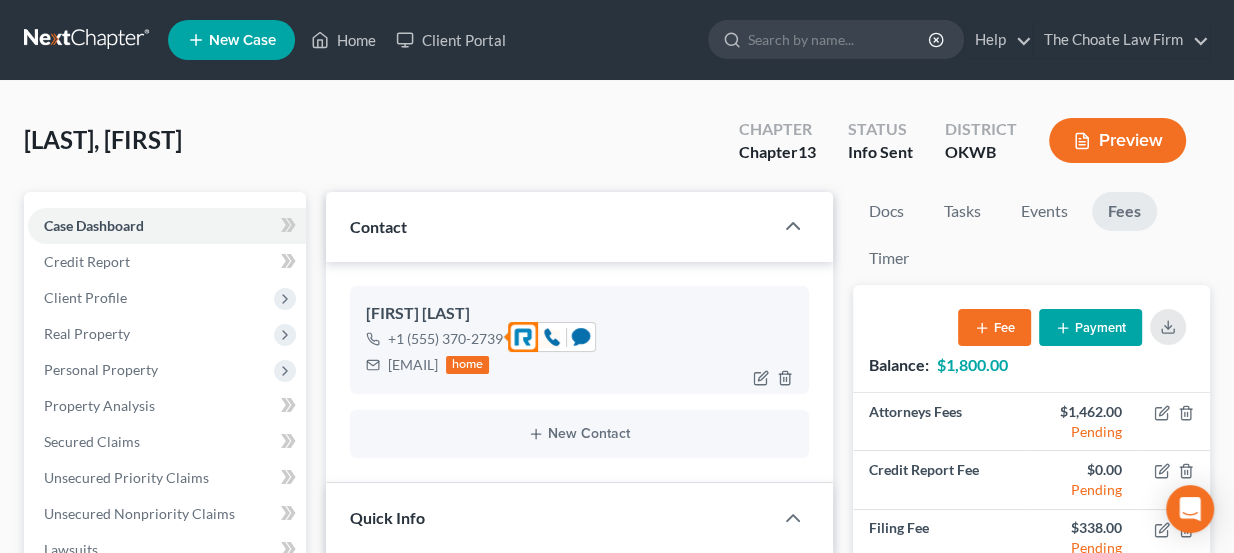 click on "+1 (405) 370-2739" at bounding box center (445, 339) 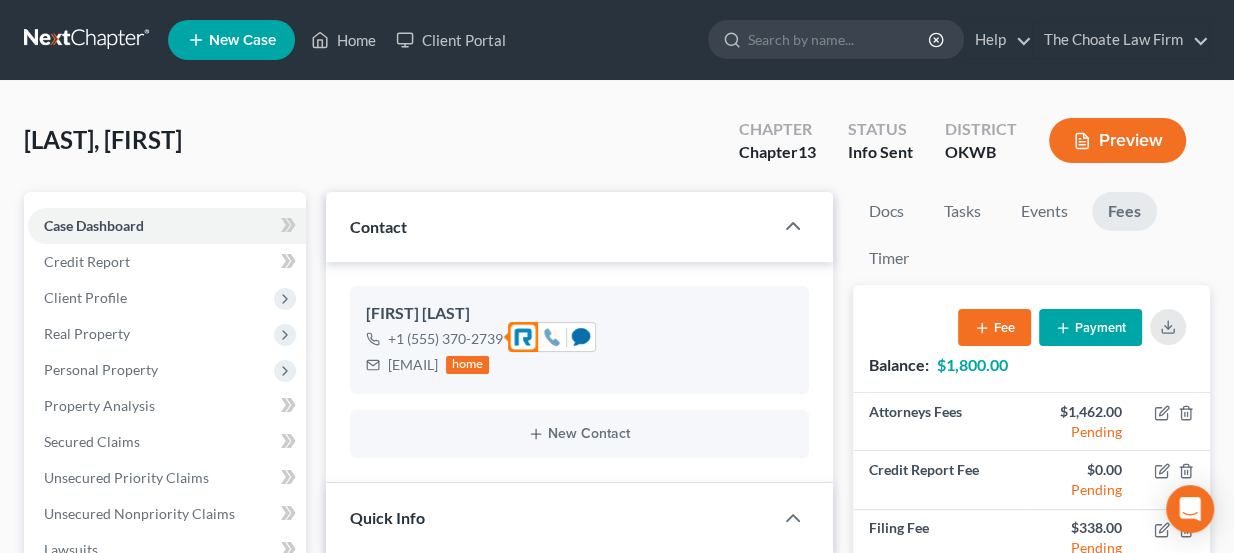 click 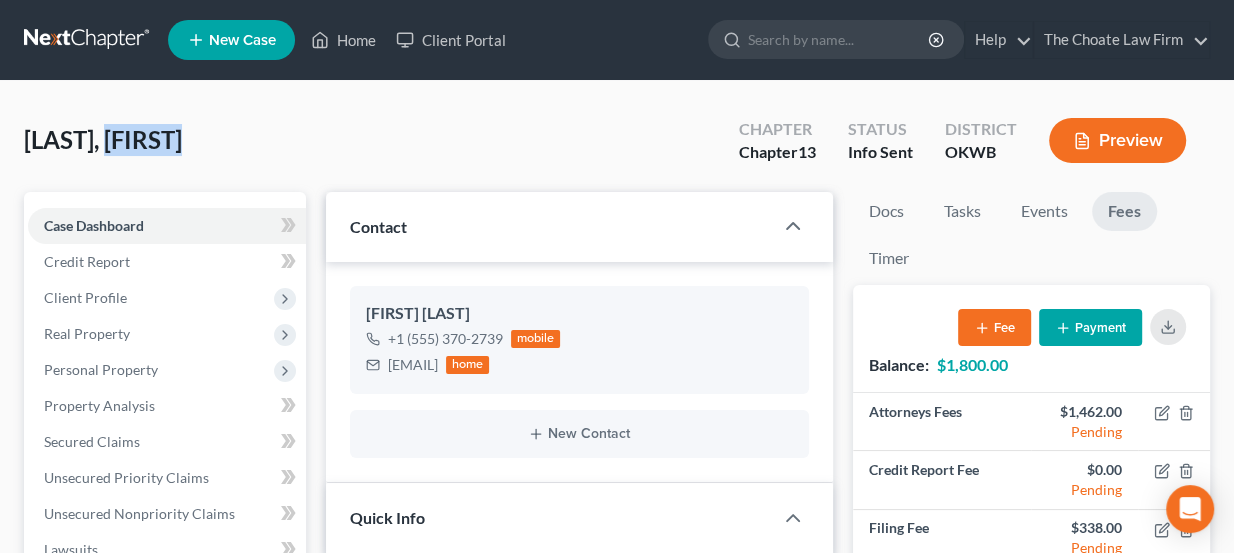 drag, startPoint x: 108, startPoint y: 138, endPoint x: 197, endPoint y: 142, distance: 89.08984 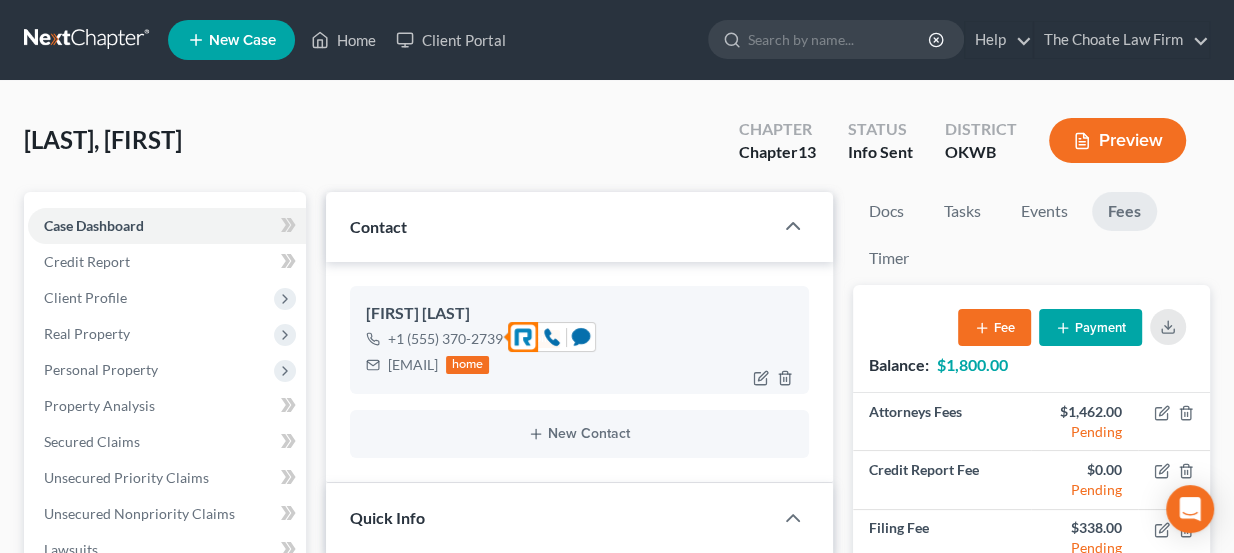 click on "+1 (405) 370-2739" at bounding box center [445, 339] 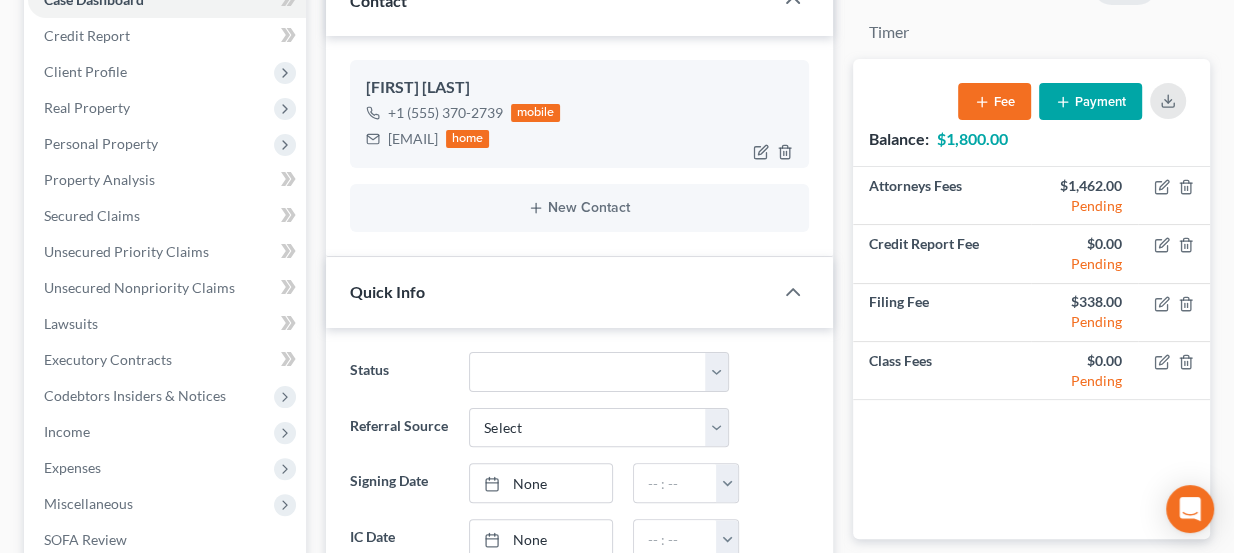 scroll, scrollTop: 181, scrollLeft: 0, axis: vertical 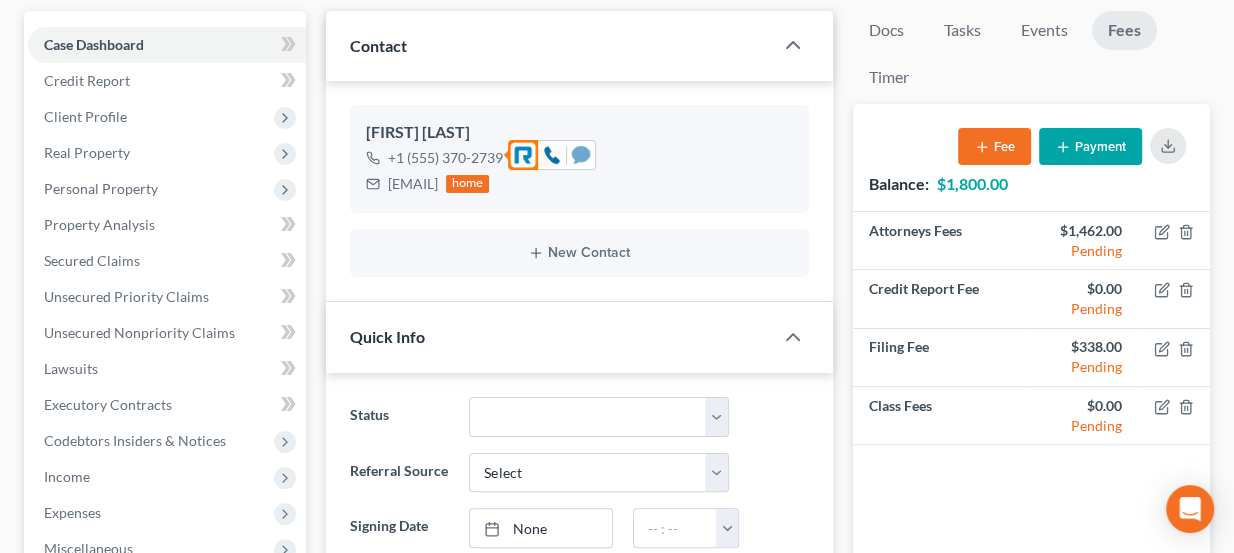 click 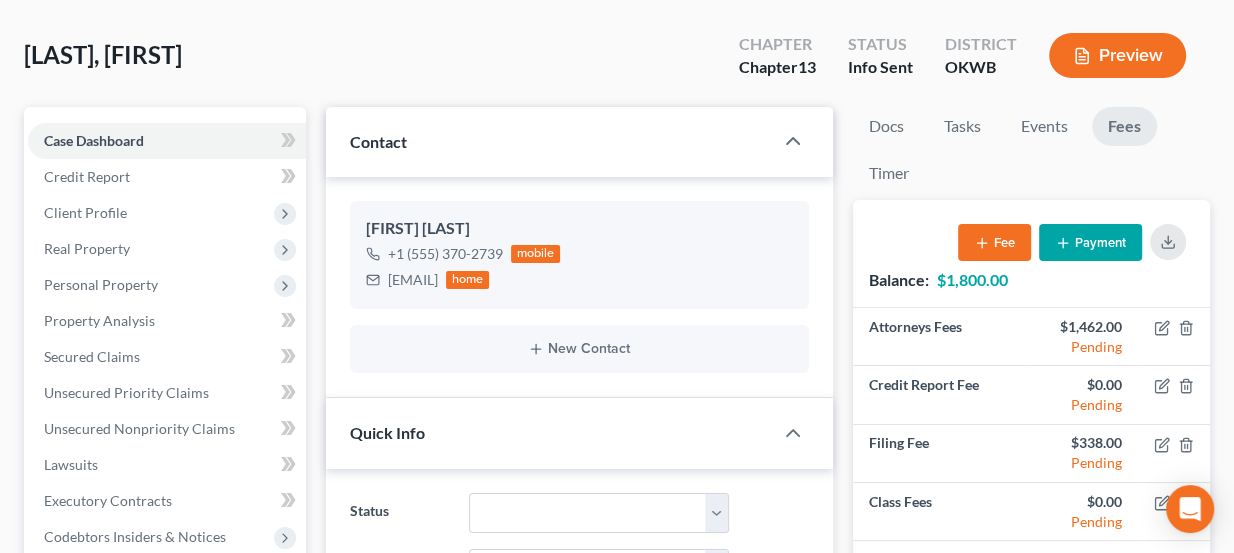 scroll, scrollTop: 0, scrollLeft: 0, axis: both 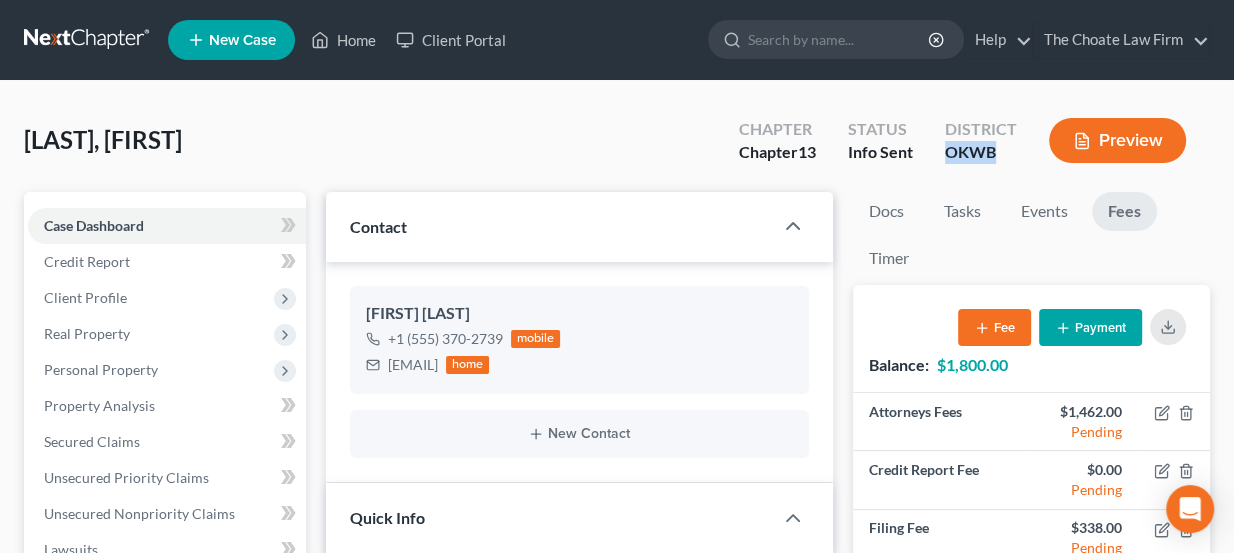 drag, startPoint x: 951, startPoint y: 154, endPoint x: 998, endPoint y: 158, distance: 47.169907 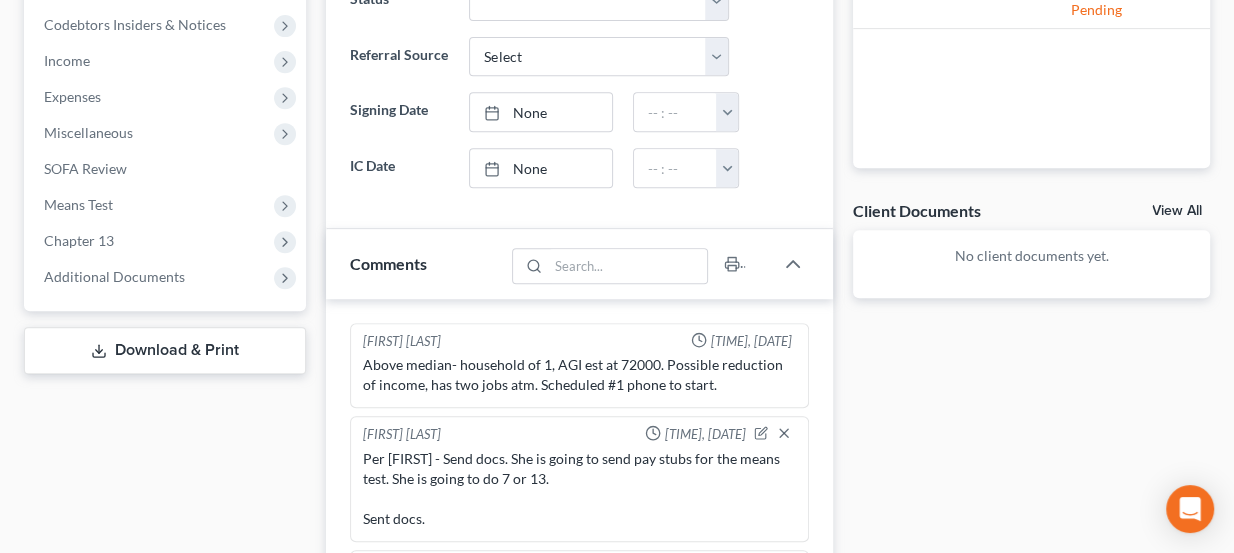 scroll, scrollTop: 818, scrollLeft: 0, axis: vertical 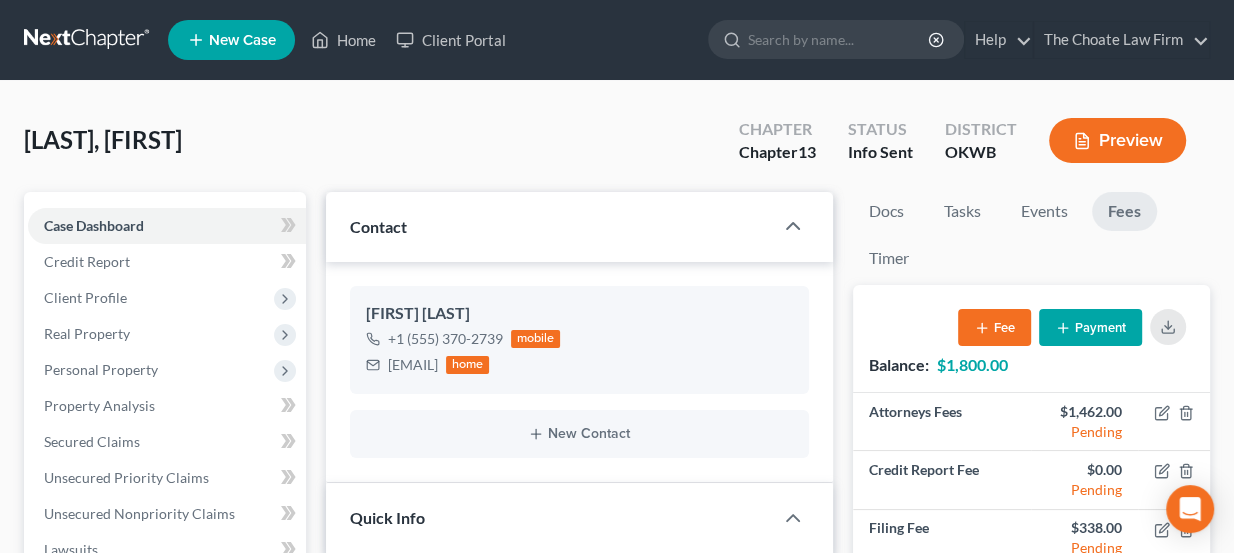 click at bounding box center (88, 40) 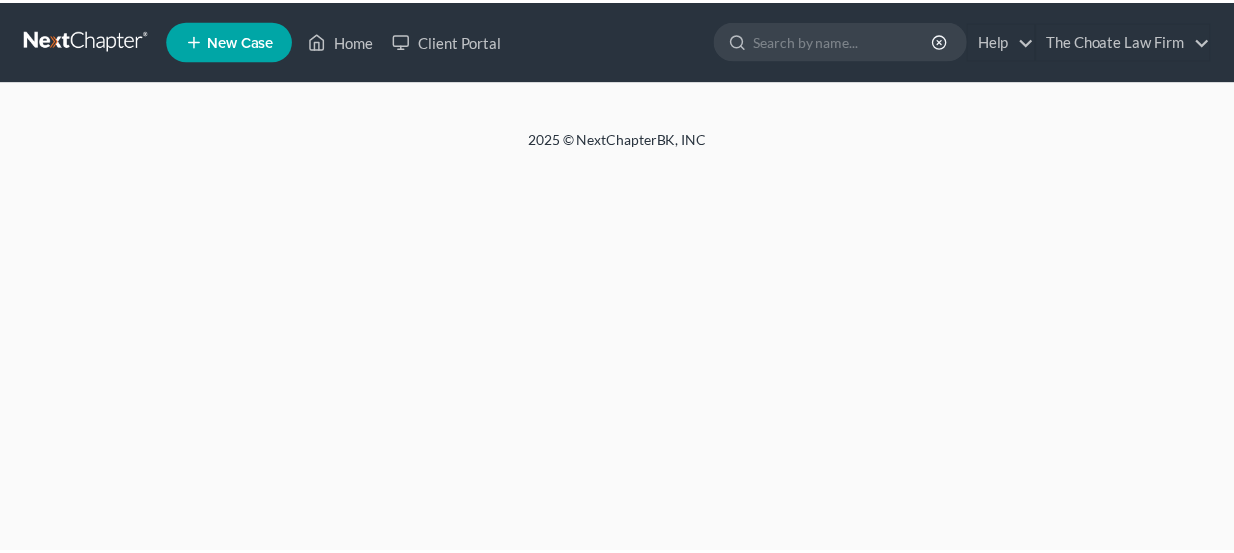 scroll, scrollTop: 0, scrollLeft: 0, axis: both 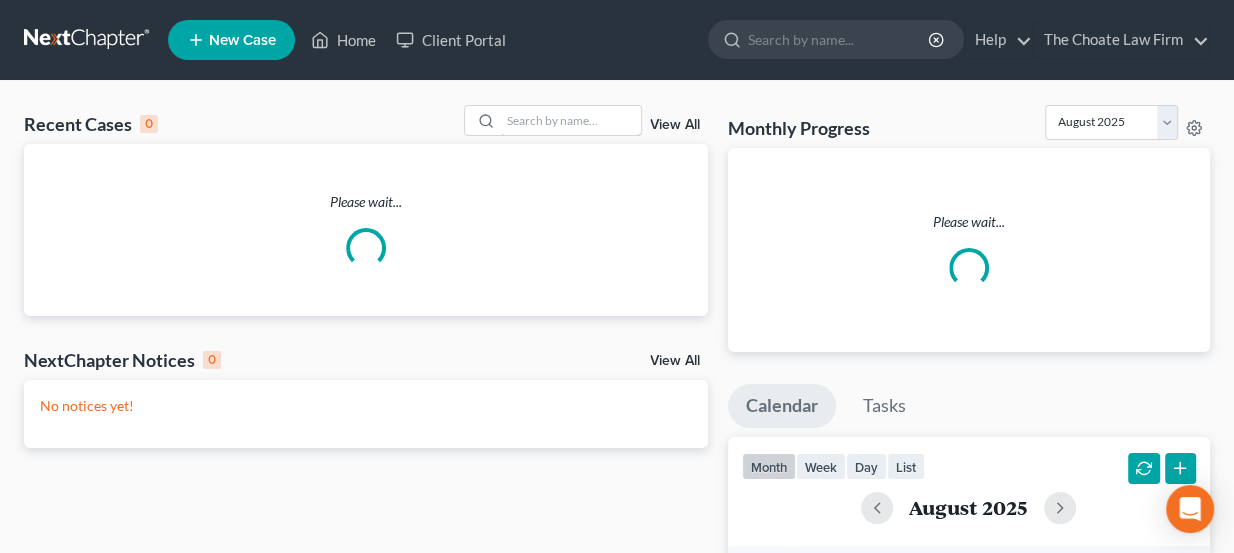 click at bounding box center (571, 120) 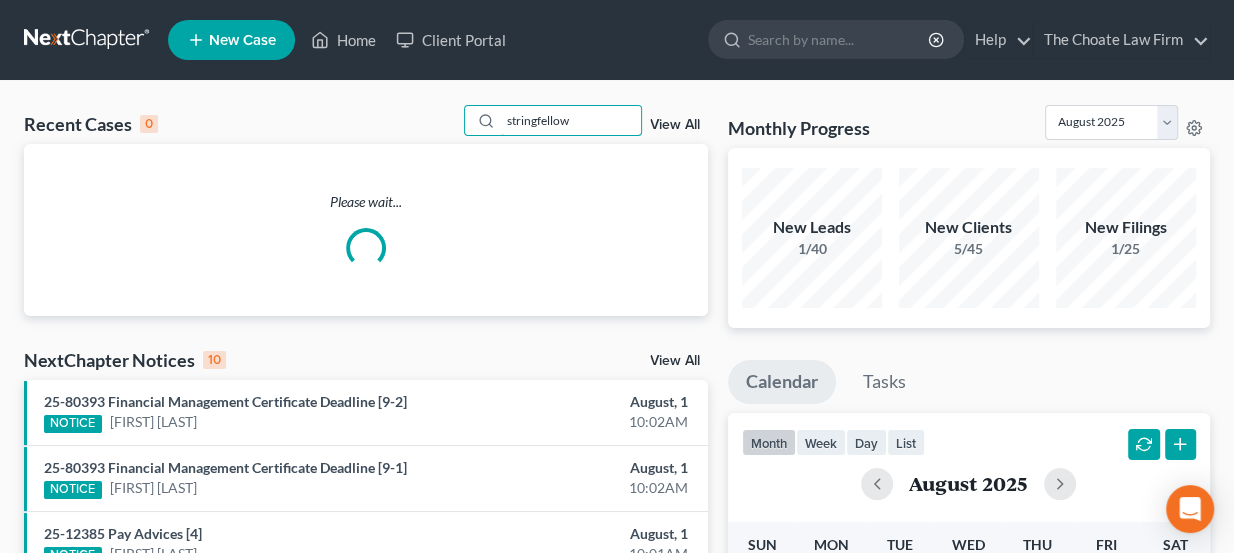 type on "stringfellow" 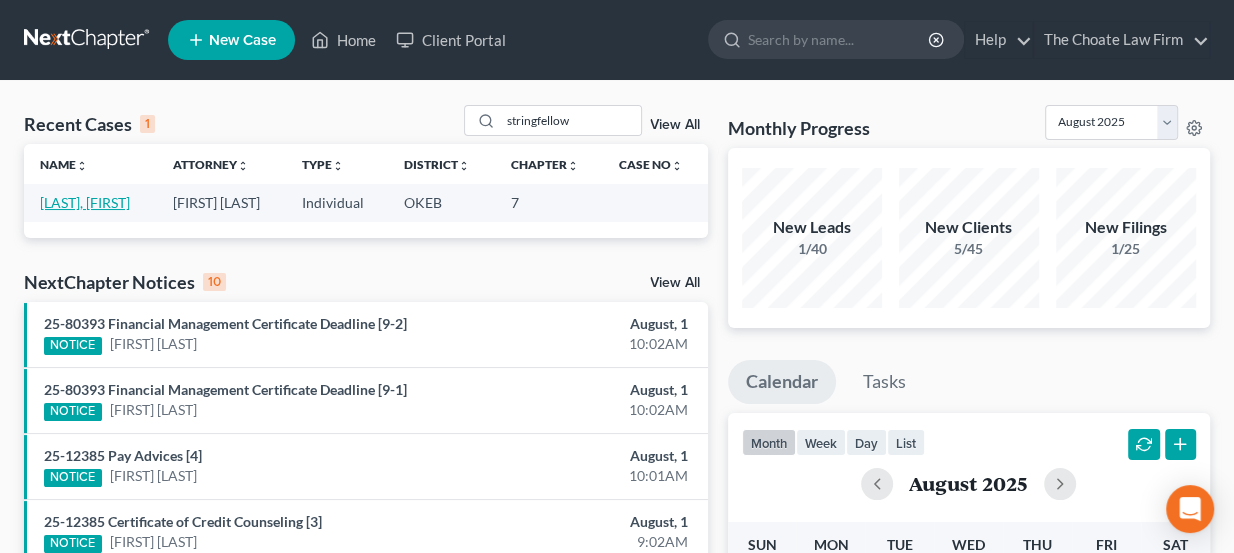 click on "[LAST], [FIRST]" at bounding box center (85, 202) 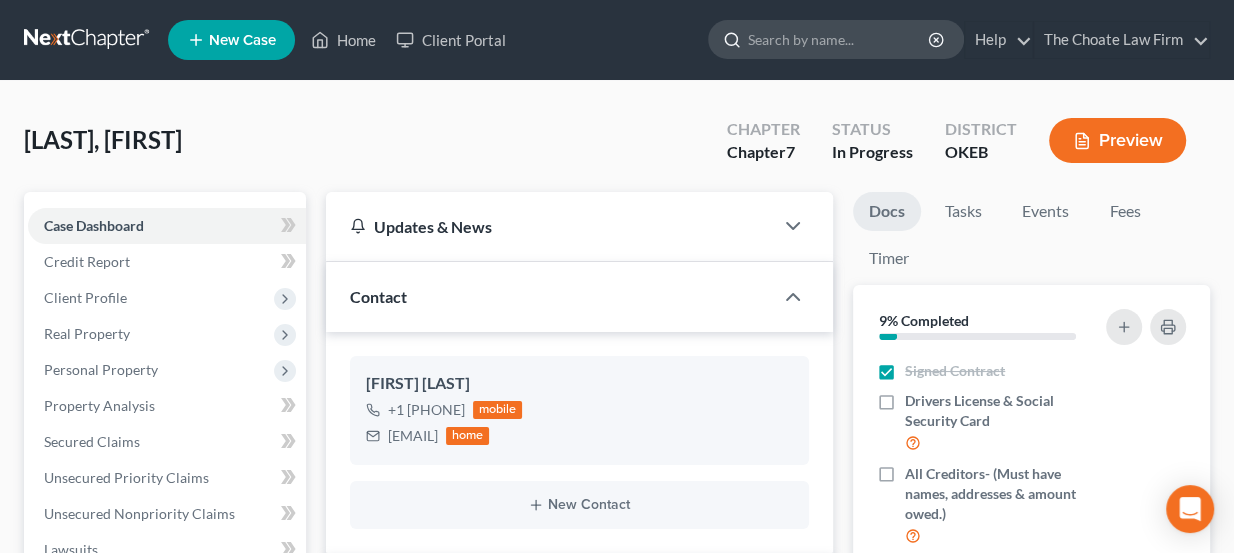 scroll, scrollTop: 207, scrollLeft: 0, axis: vertical 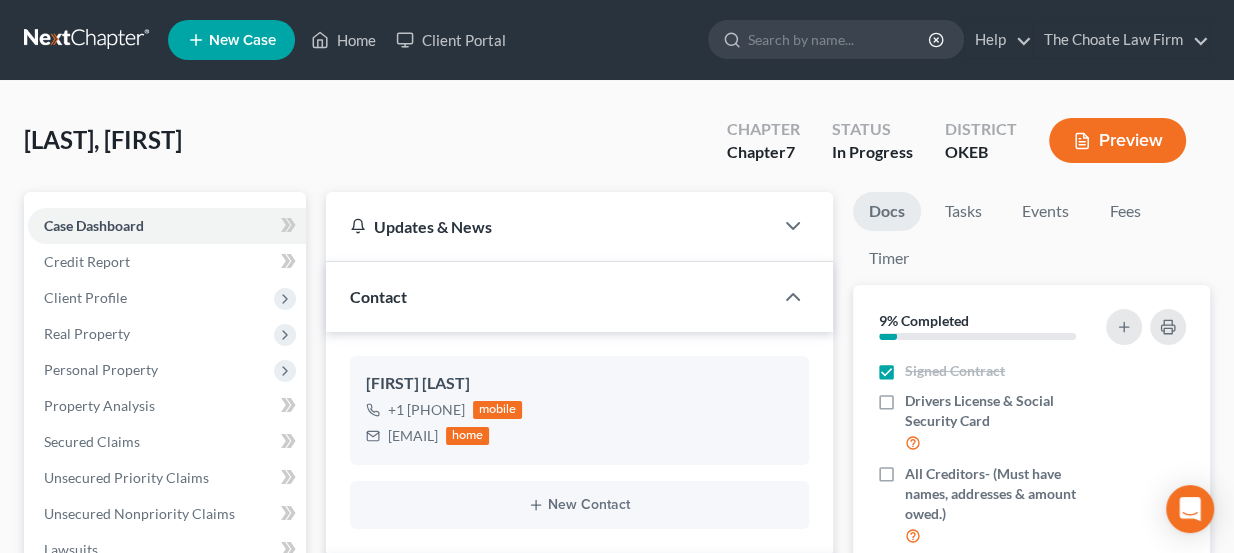 click at bounding box center [88, 40] 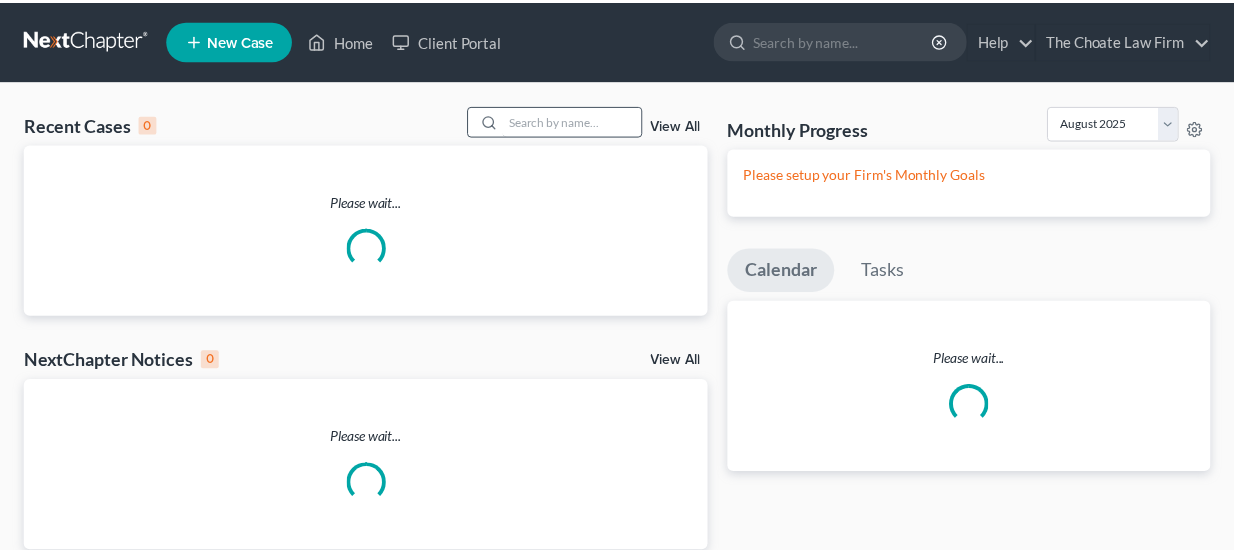 scroll, scrollTop: 0, scrollLeft: 0, axis: both 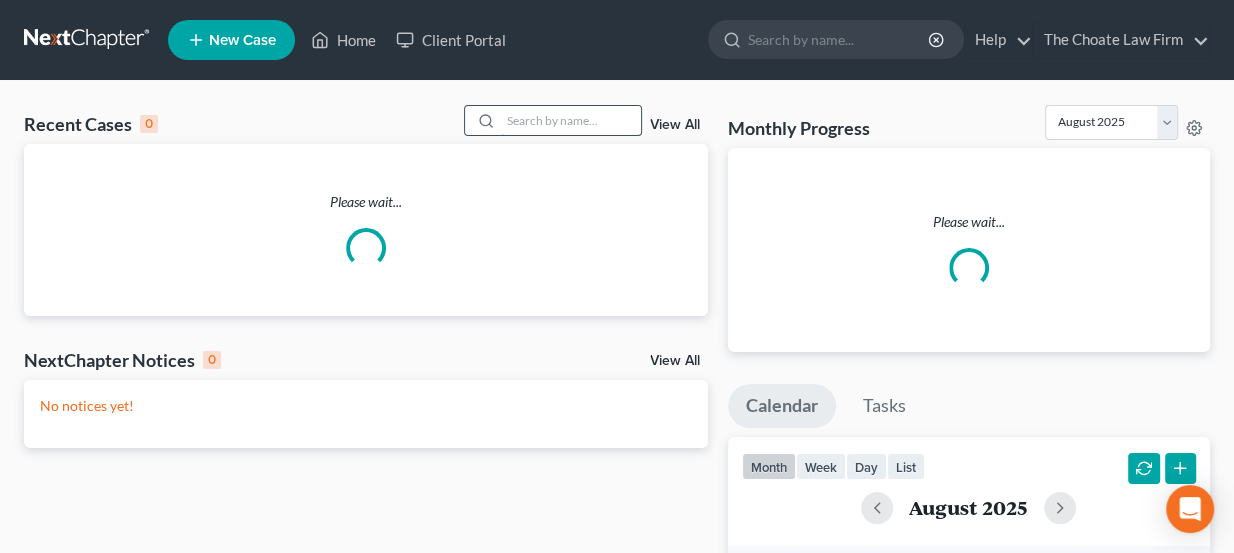 click at bounding box center [571, 120] 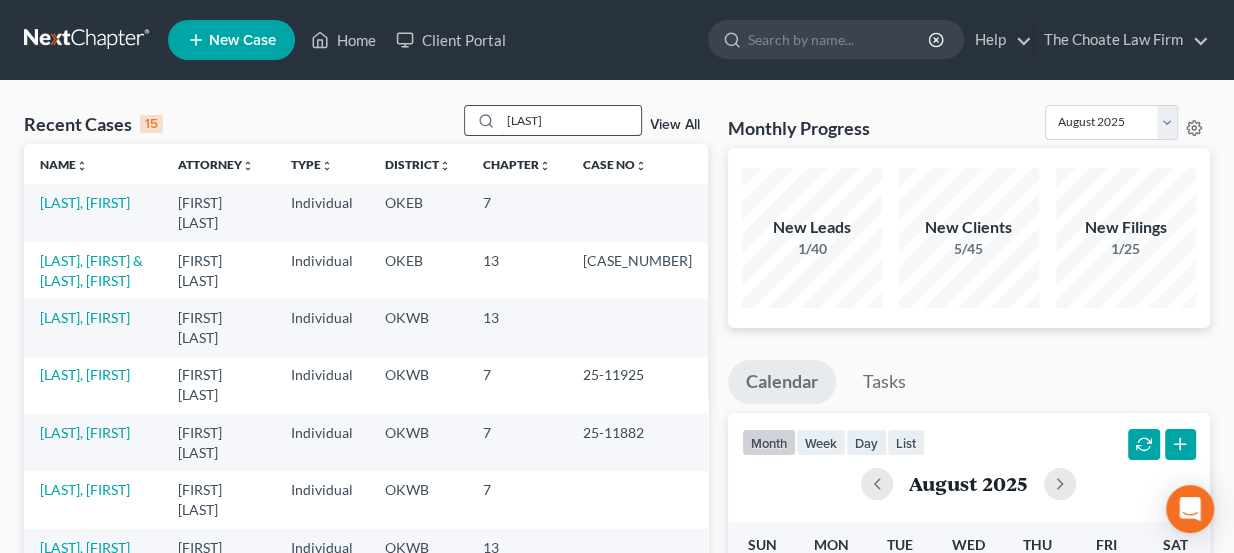 type on "kirkes" 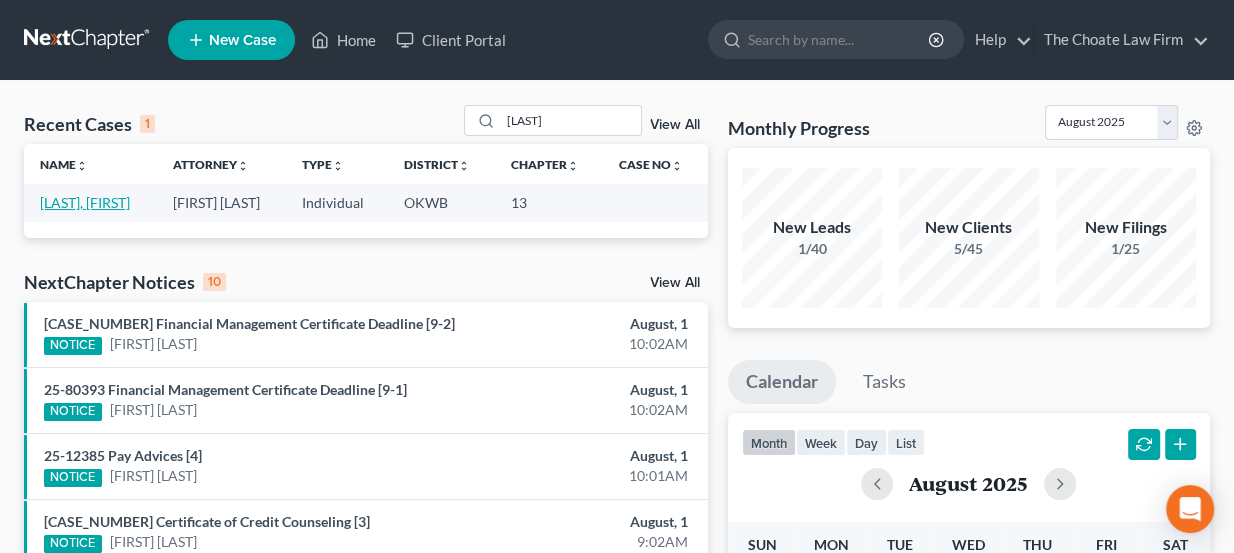 click on "[LAST], [FIRST]" at bounding box center [85, 202] 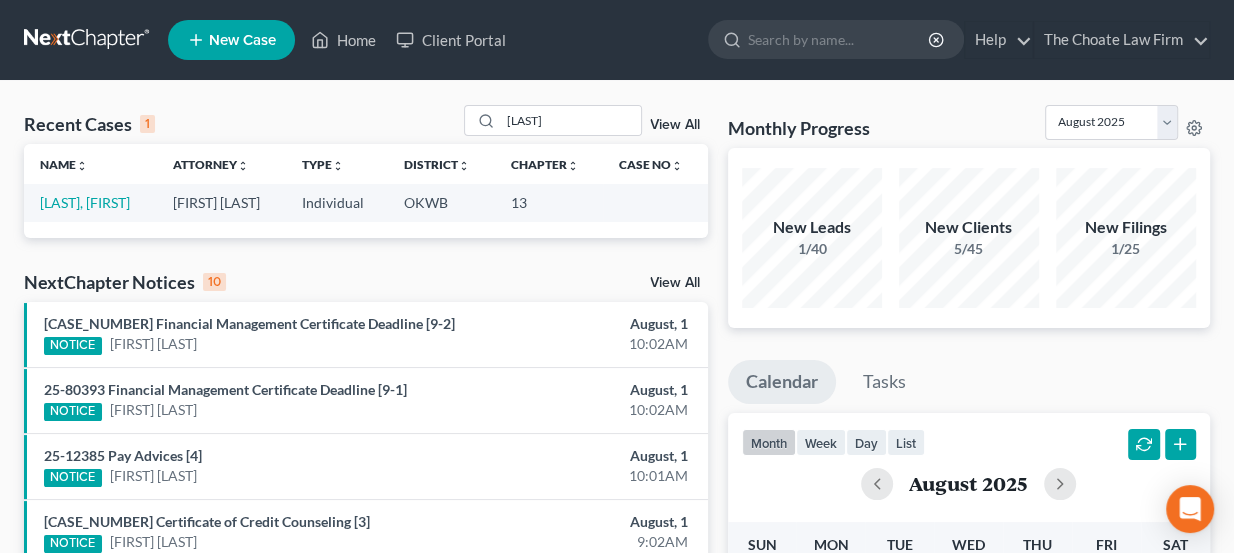 select on "3" 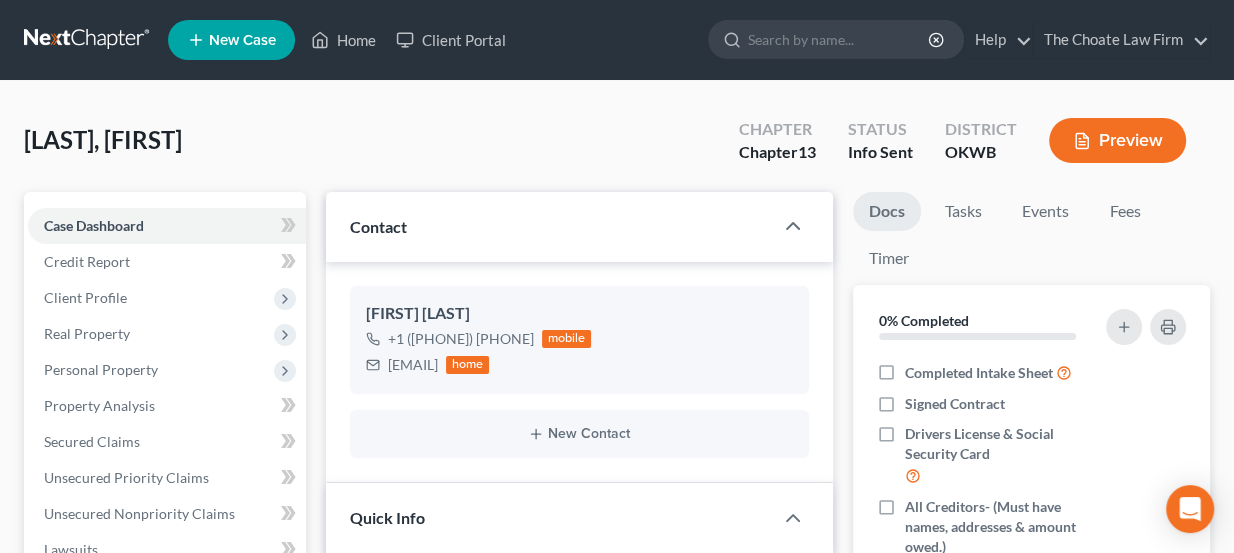 click on "Timer" at bounding box center [889, 258] 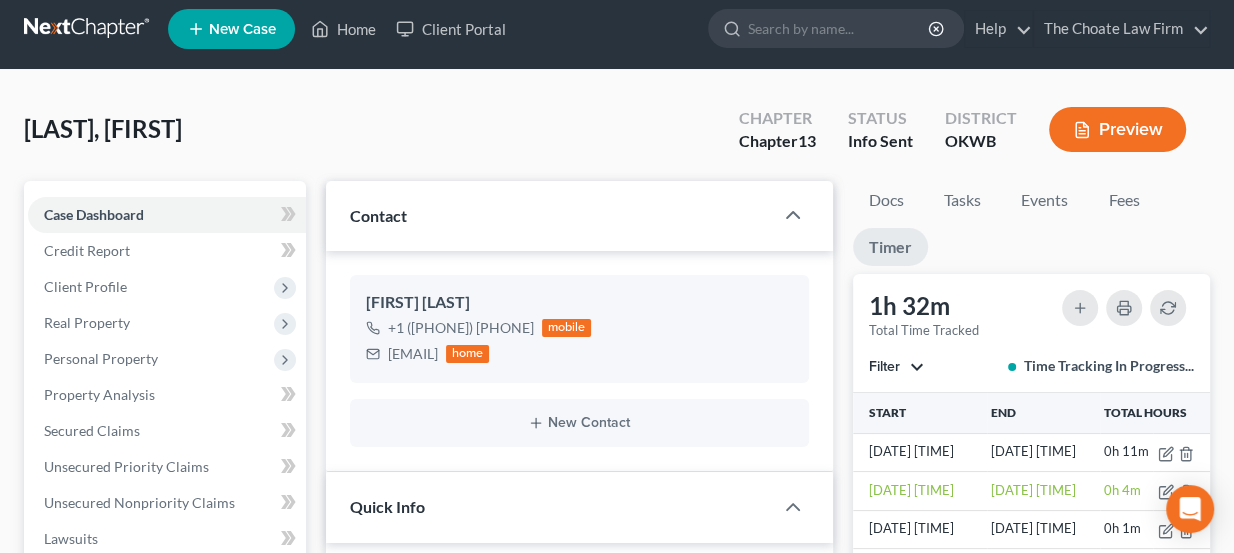scroll, scrollTop: 90, scrollLeft: 0, axis: vertical 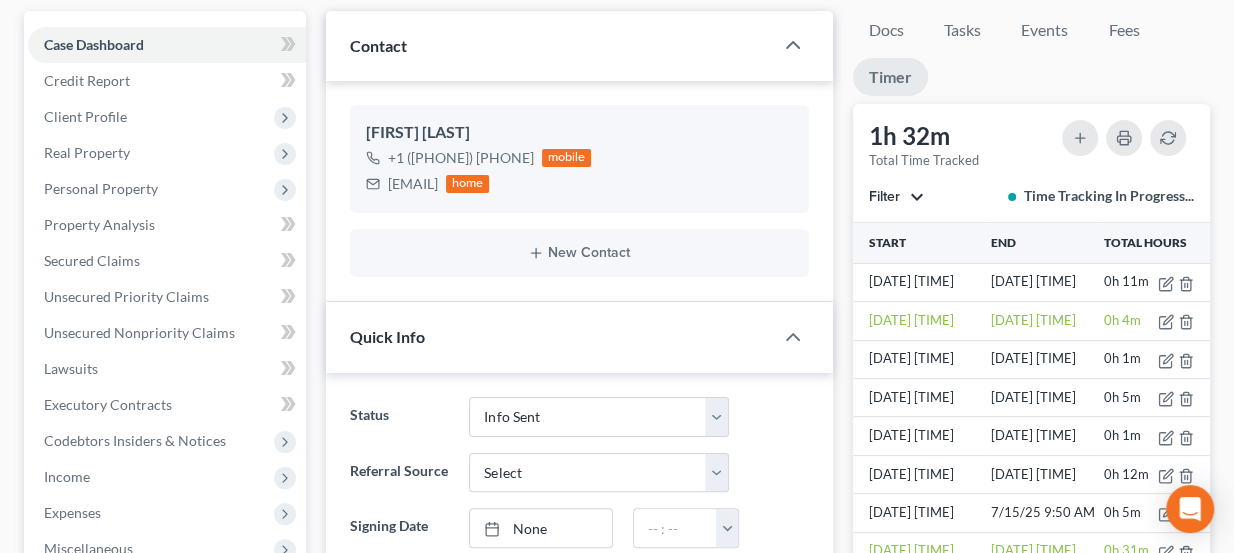 click on "Filter" at bounding box center (896, 197) 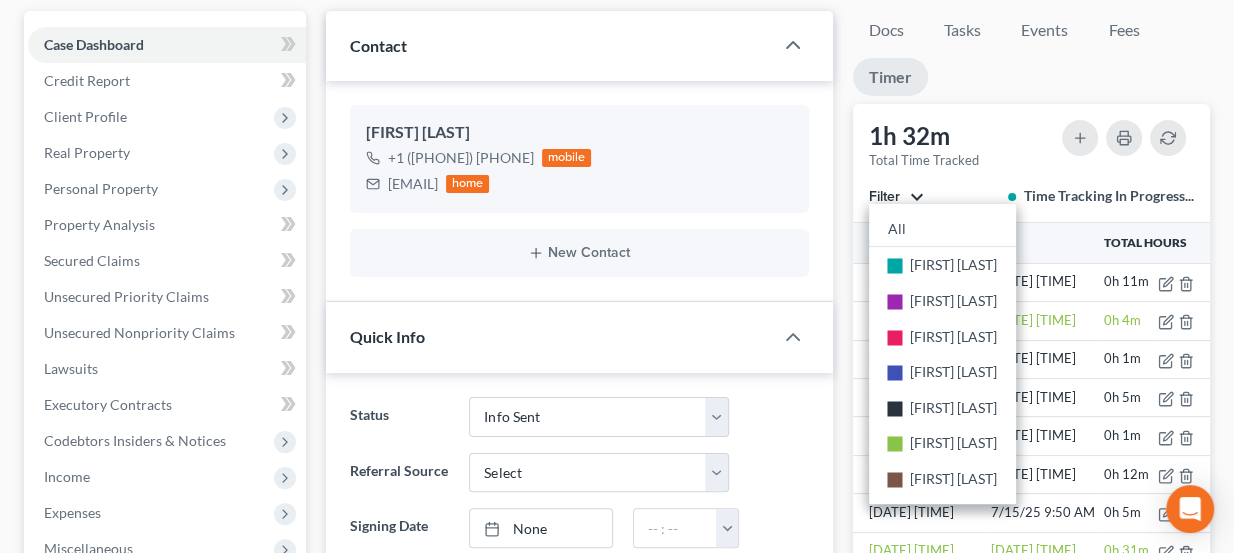 click on "Filter" at bounding box center (896, 197) 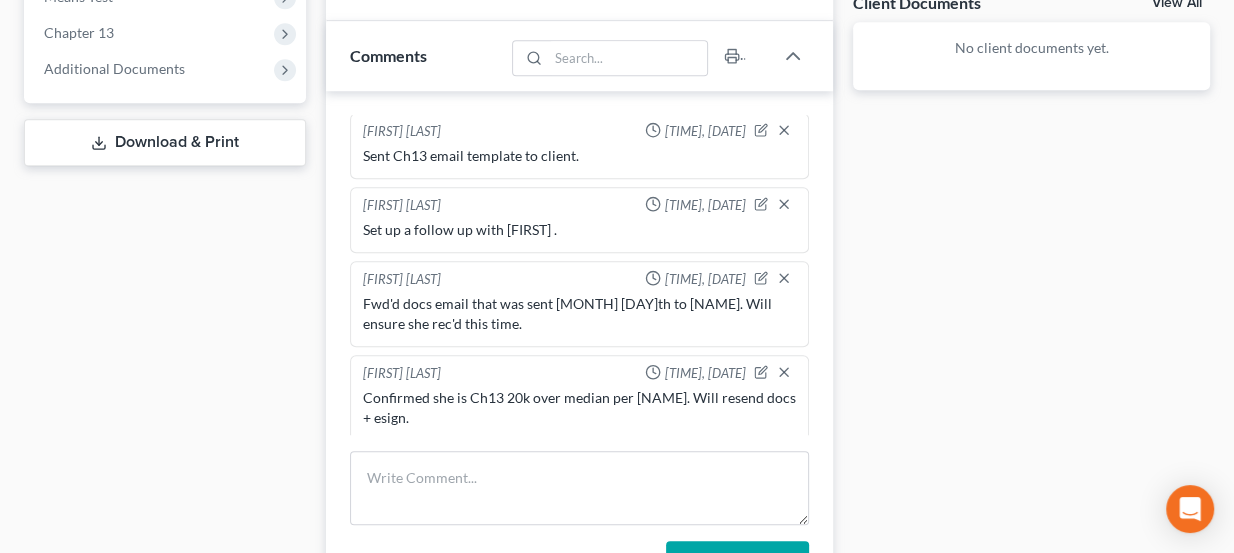 scroll, scrollTop: 909, scrollLeft: 0, axis: vertical 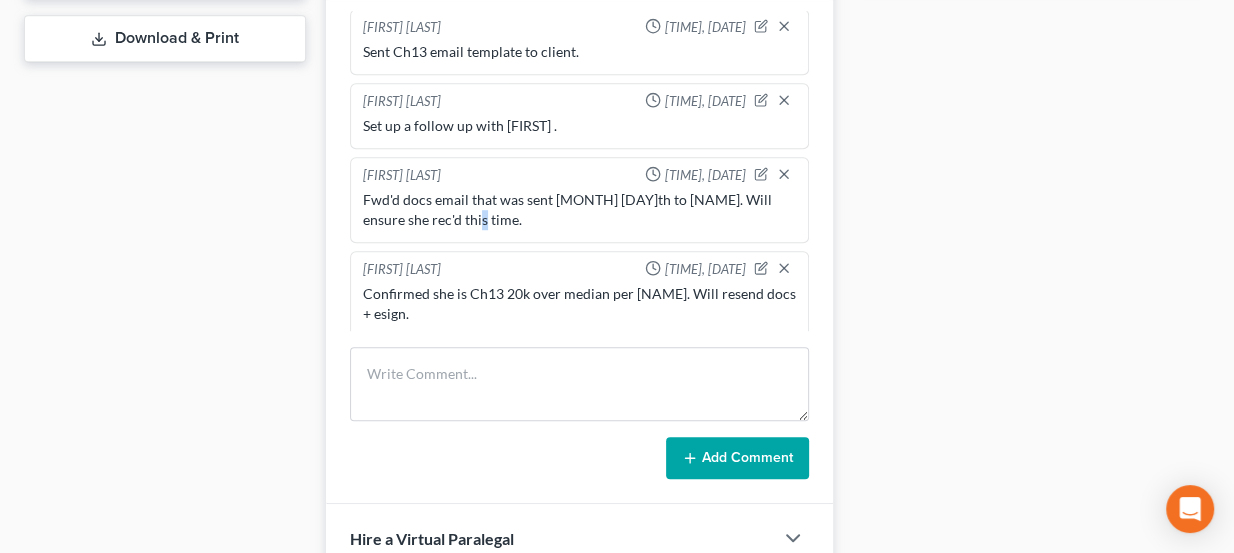 drag, startPoint x: 437, startPoint y: 215, endPoint x: 448, endPoint y: 213, distance: 11.18034 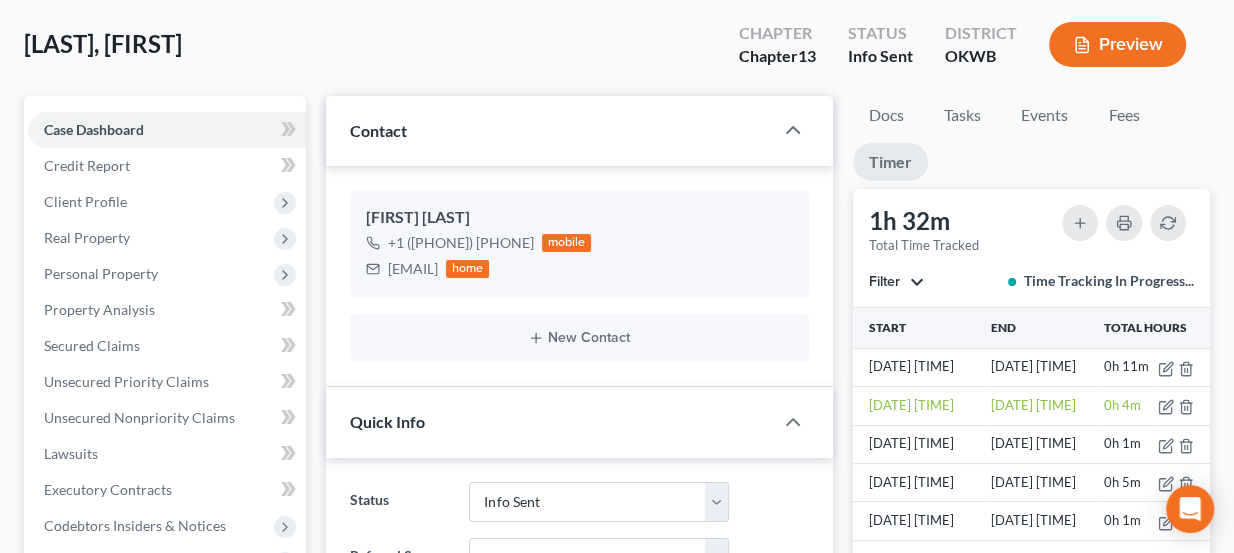 scroll, scrollTop: 90, scrollLeft: 0, axis: vertical 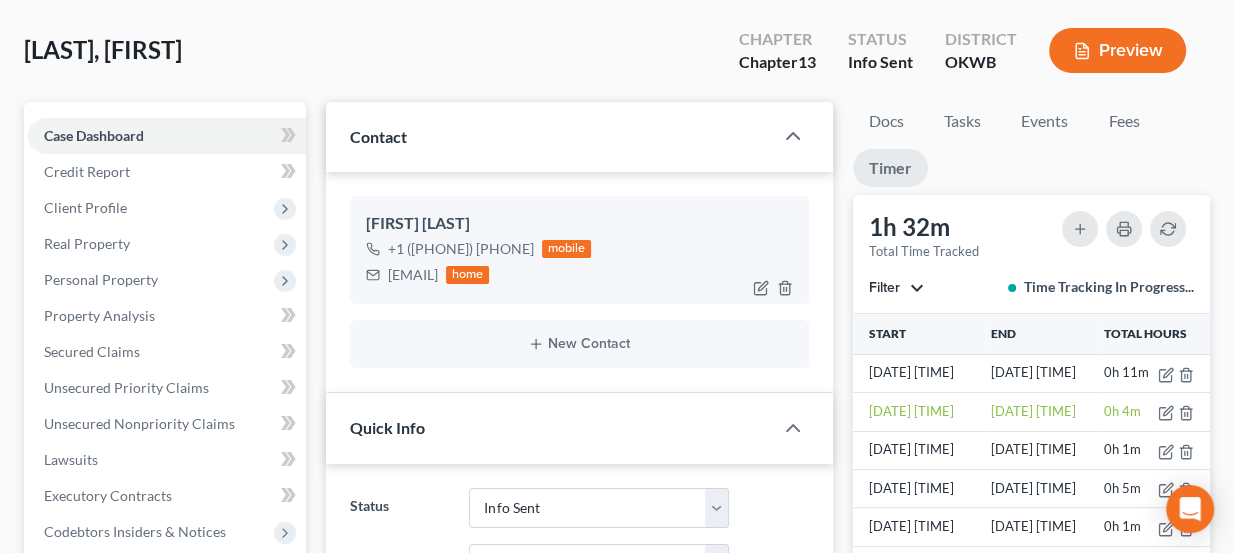 click on "shannon_farris@yahoo.com" at bounding box center (413, 275) 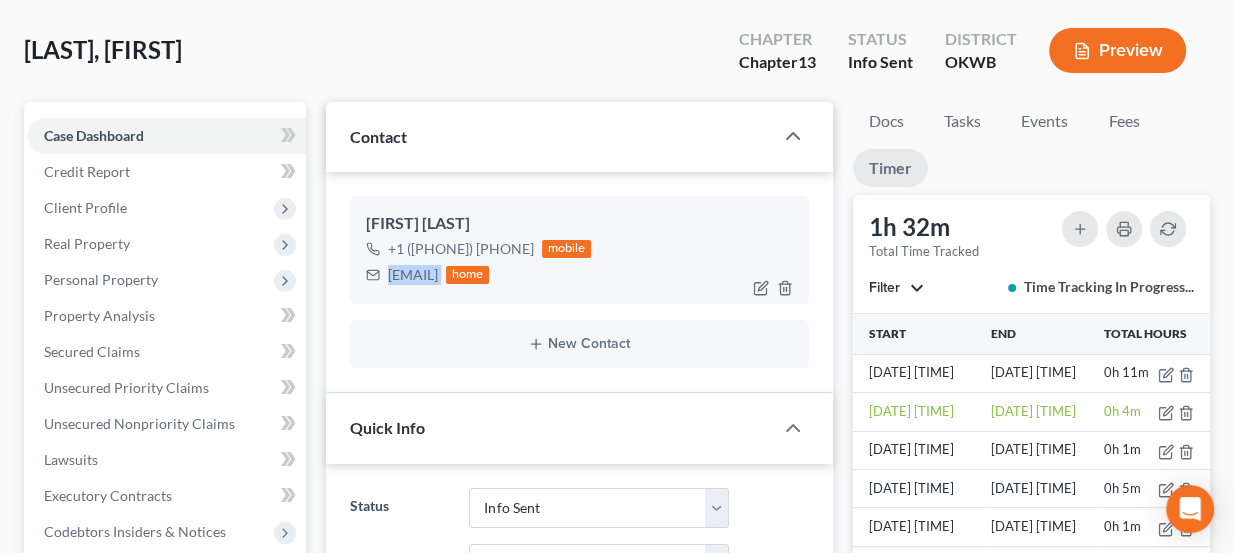 click on "shannon_farris@yahoo.com" at bounding box center (413, 275) 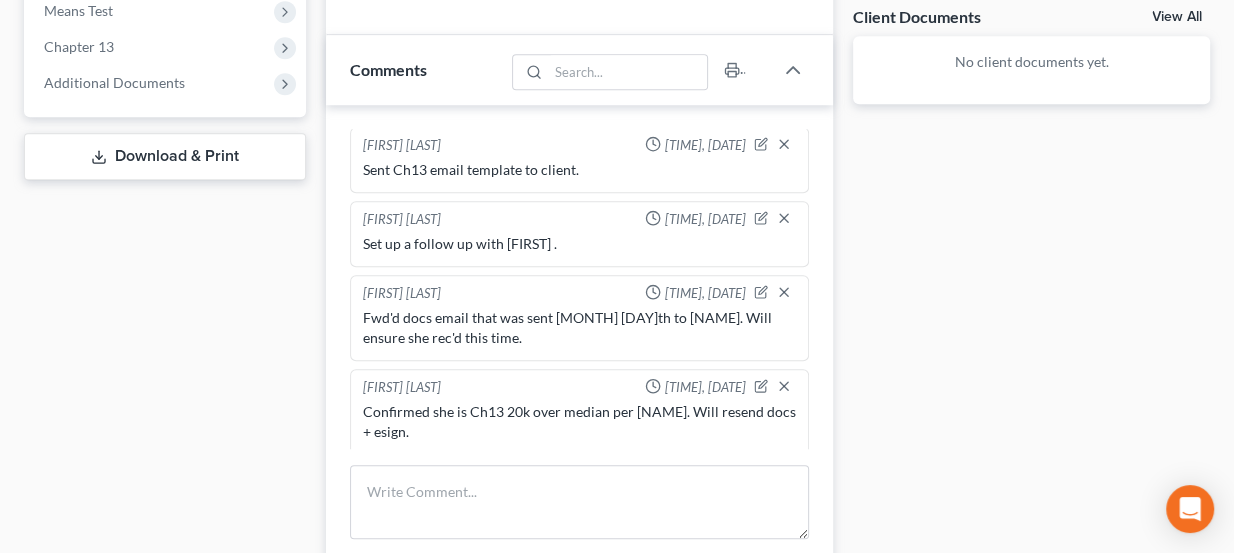 scroll, scrollTop: 818, scrollLeft: 0, axis: vertical 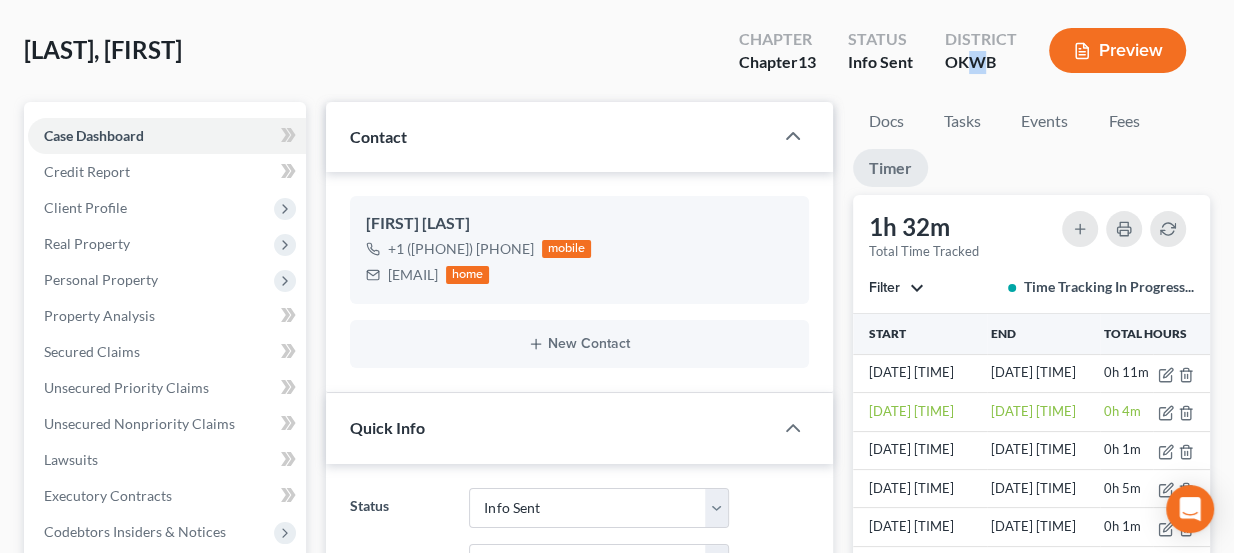 drag, startPoint x: 972, startPoint y: 69, endPoint x: 990, endPoint y: 68, distance: 18.027756 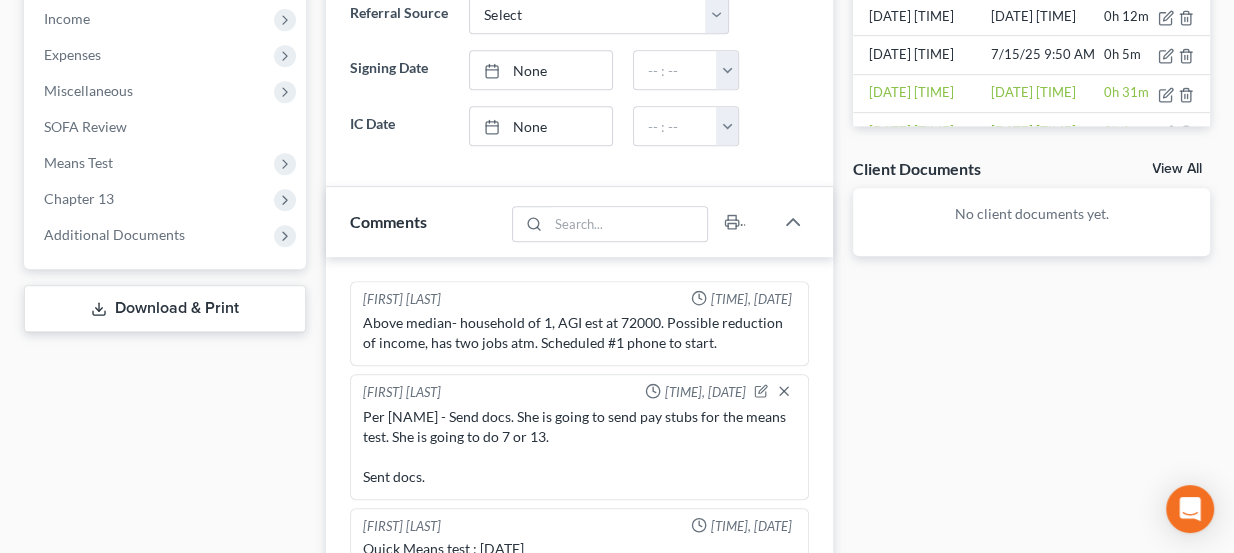 scroll, scrollTop: 636, scrollLeft: 0, axis: vertical 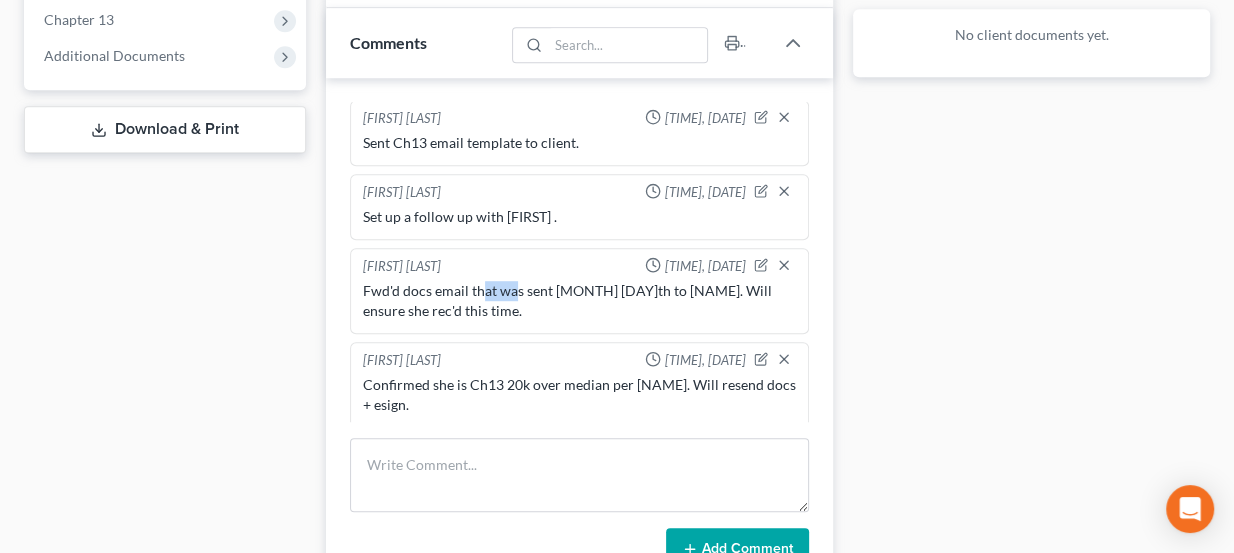 drag, startPoint x: 479, startPoint y: 278, endPoint x: 516, endPoint y: 283, distance: 37.336308 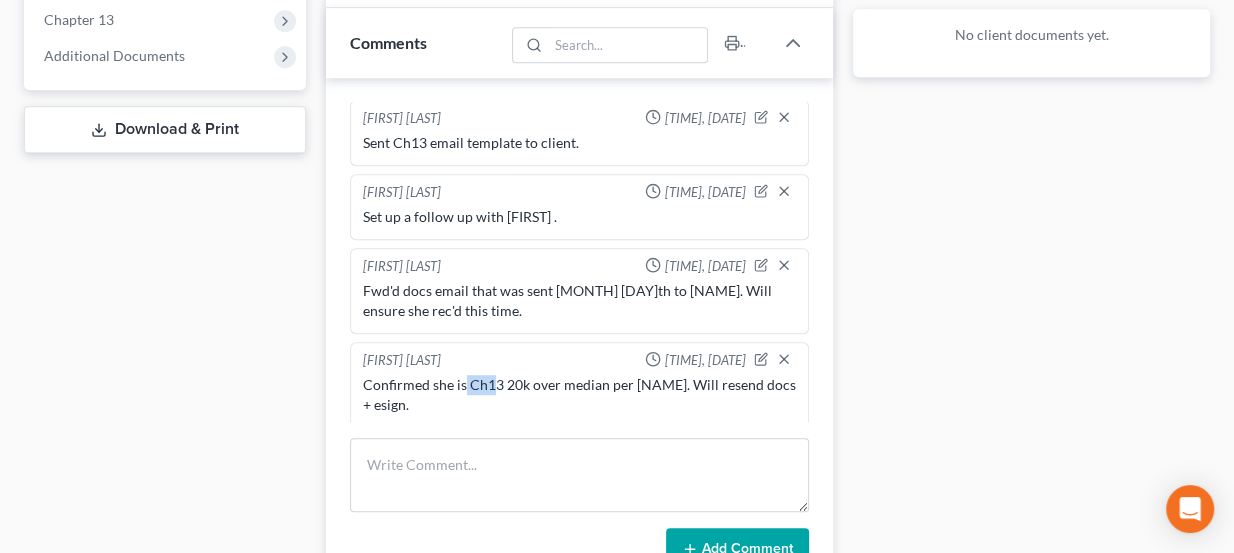 drag, startPoint x: 464, startPoint y: 377, endPoint x: 493, endPoint y: 382, distance: 29.427877 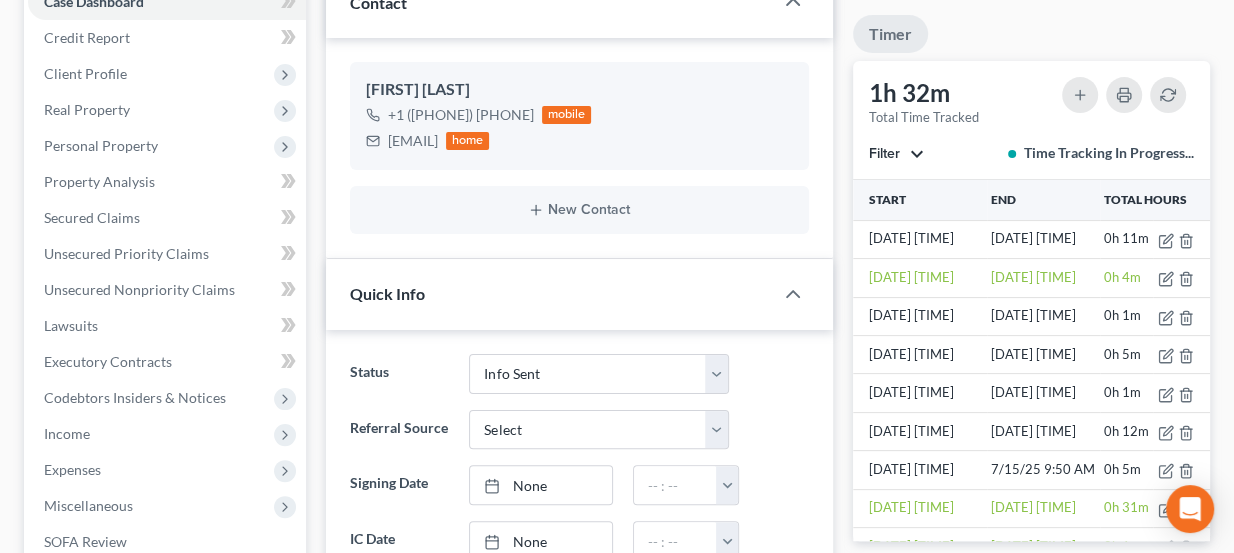 scroll, scrollTop: 0, scrollLeft: 0, axis: both 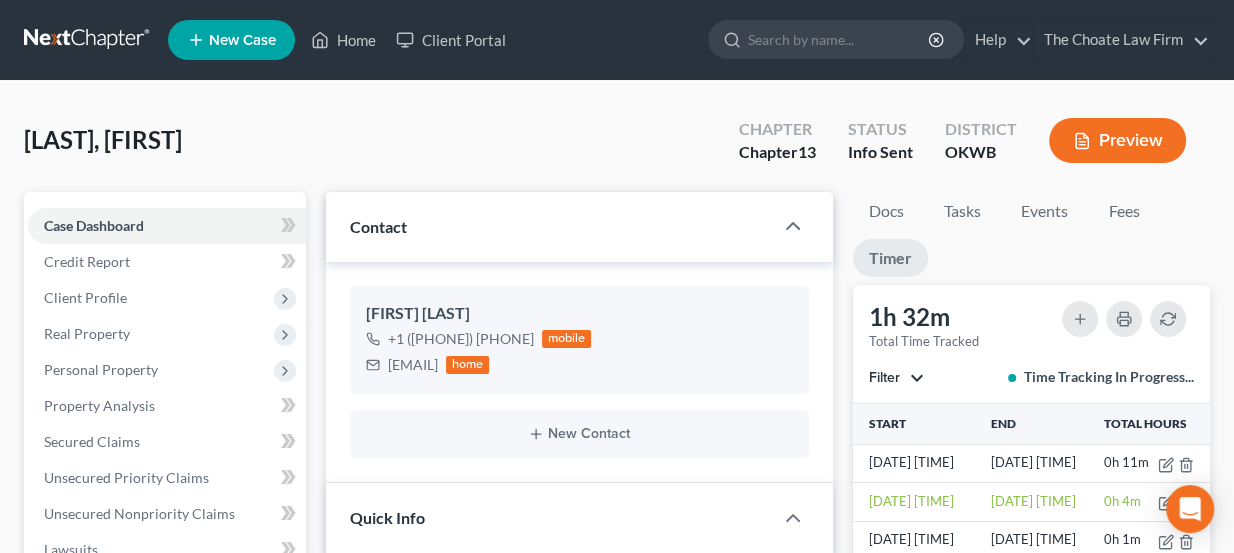 click at bounding box center [88, 40] 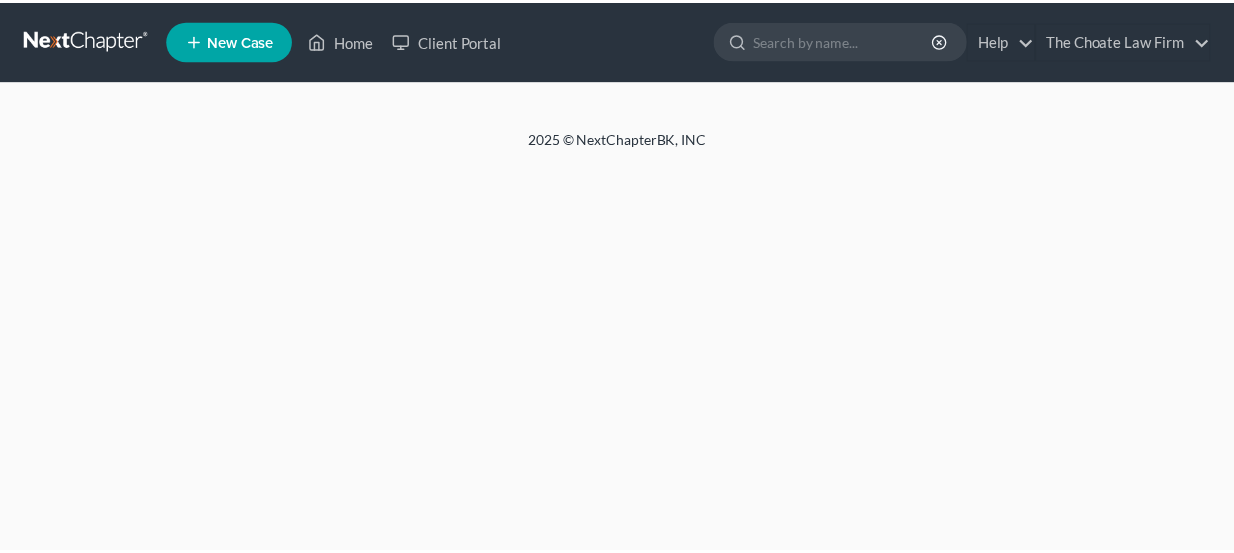 scroll, scrollTop: 0, scrollLeft: 0, axis: both 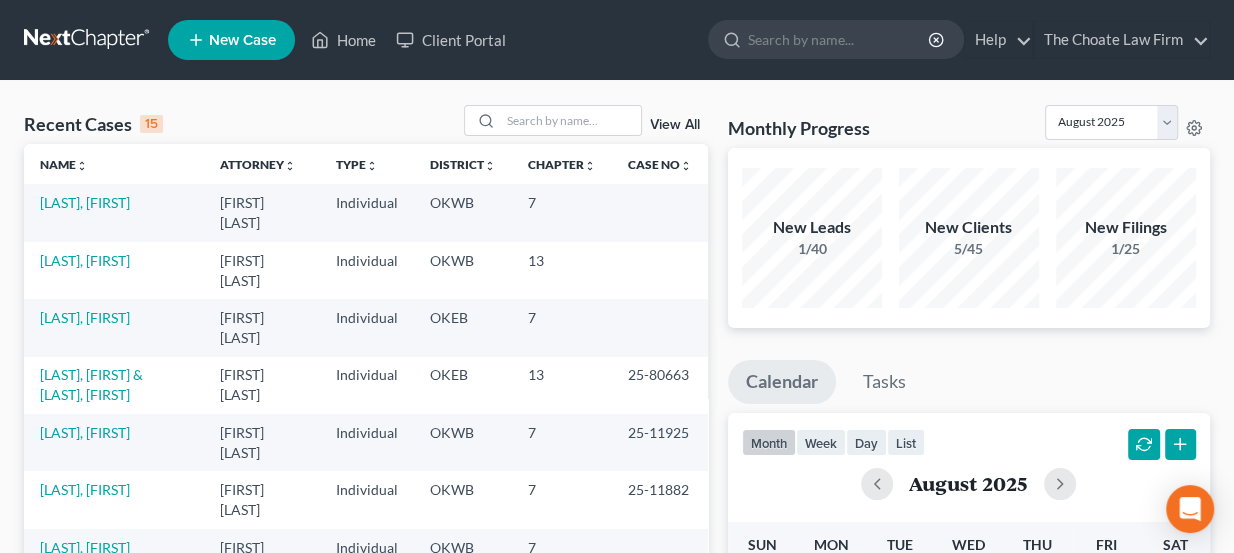 click at bounding box center [88, 40] 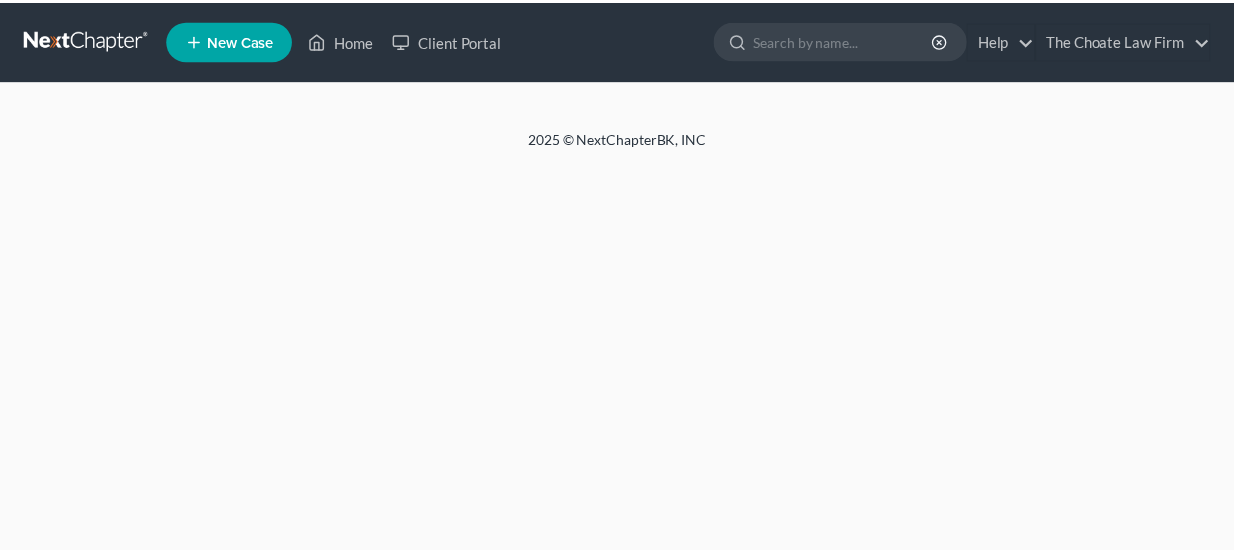 scroll, scrollTop: 0, scrollLeft: 0, axis: both 